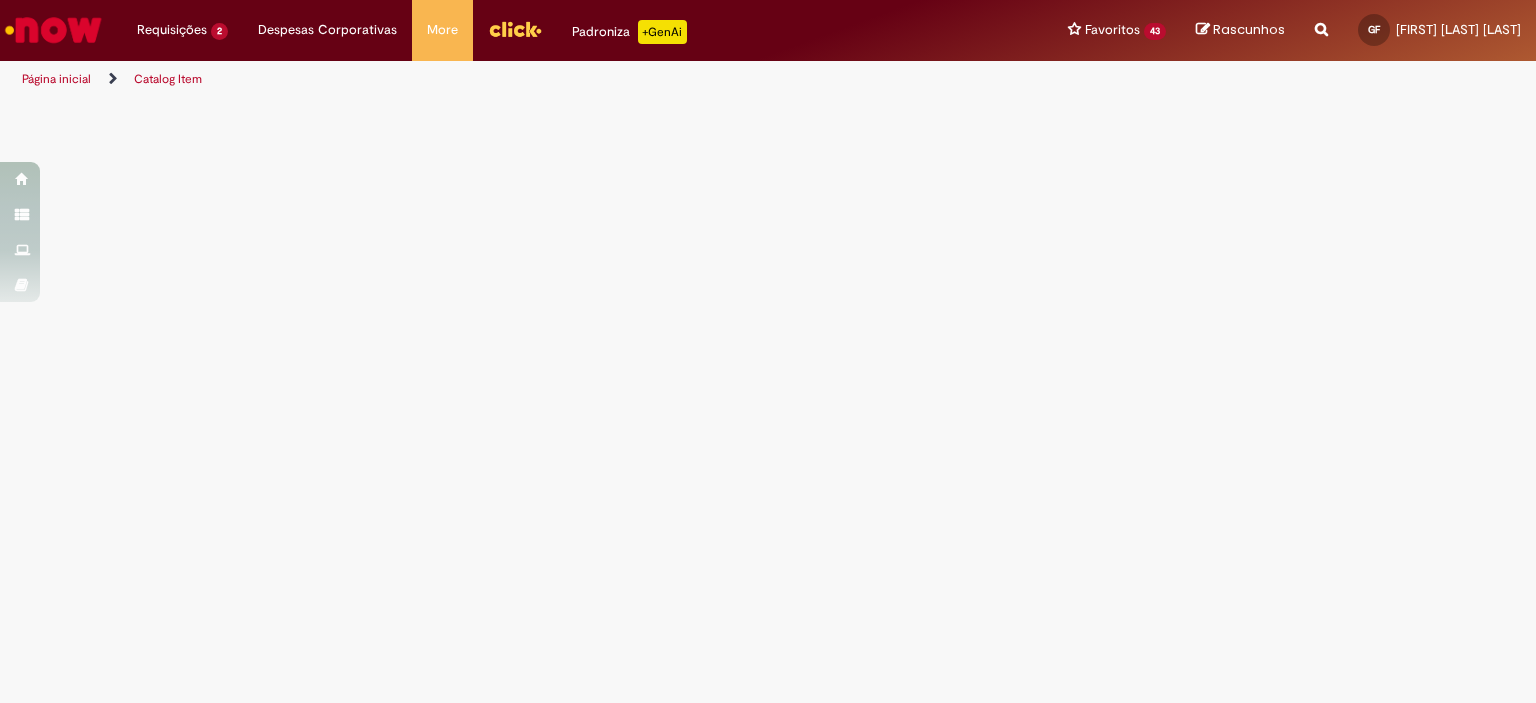 scroll, scrollTop: 0, scrollLeft: 0, axis: both 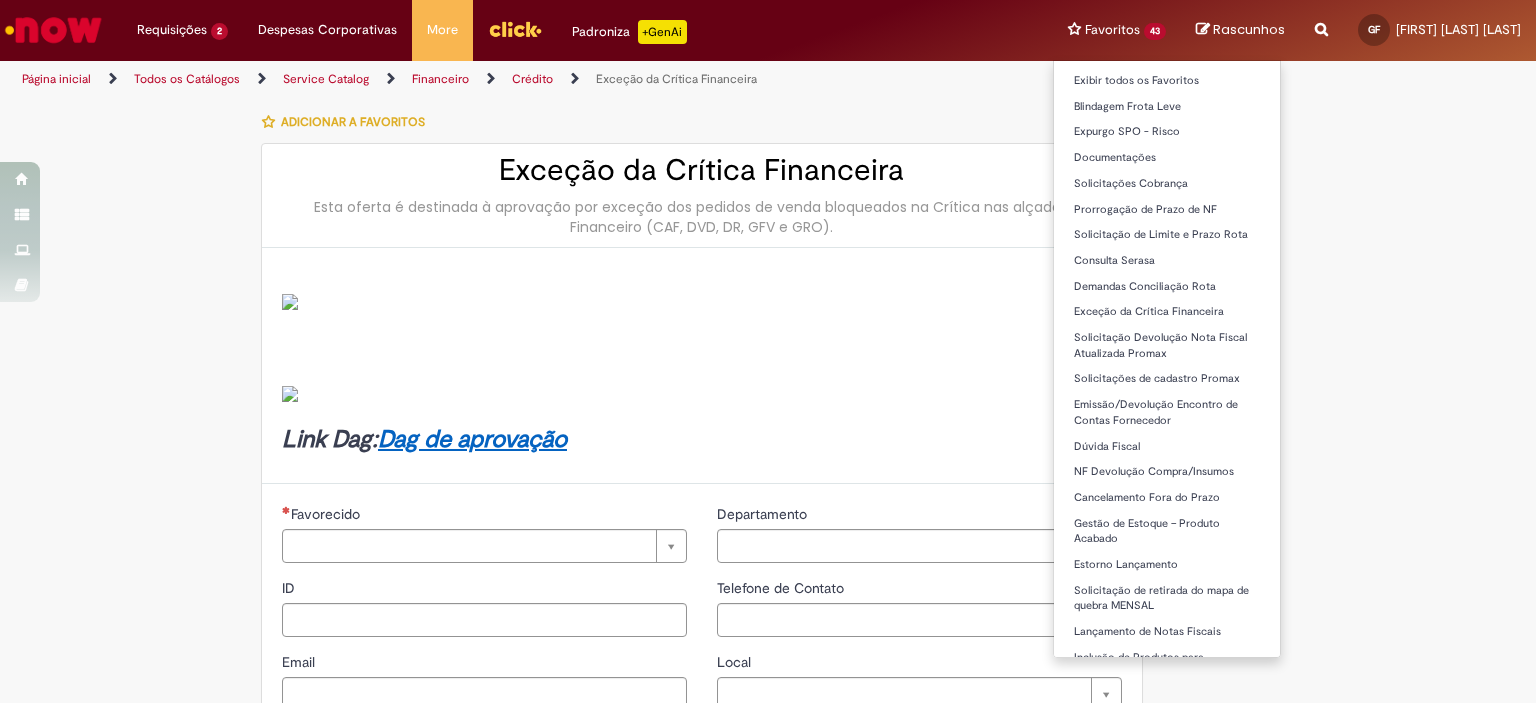 type on "********" 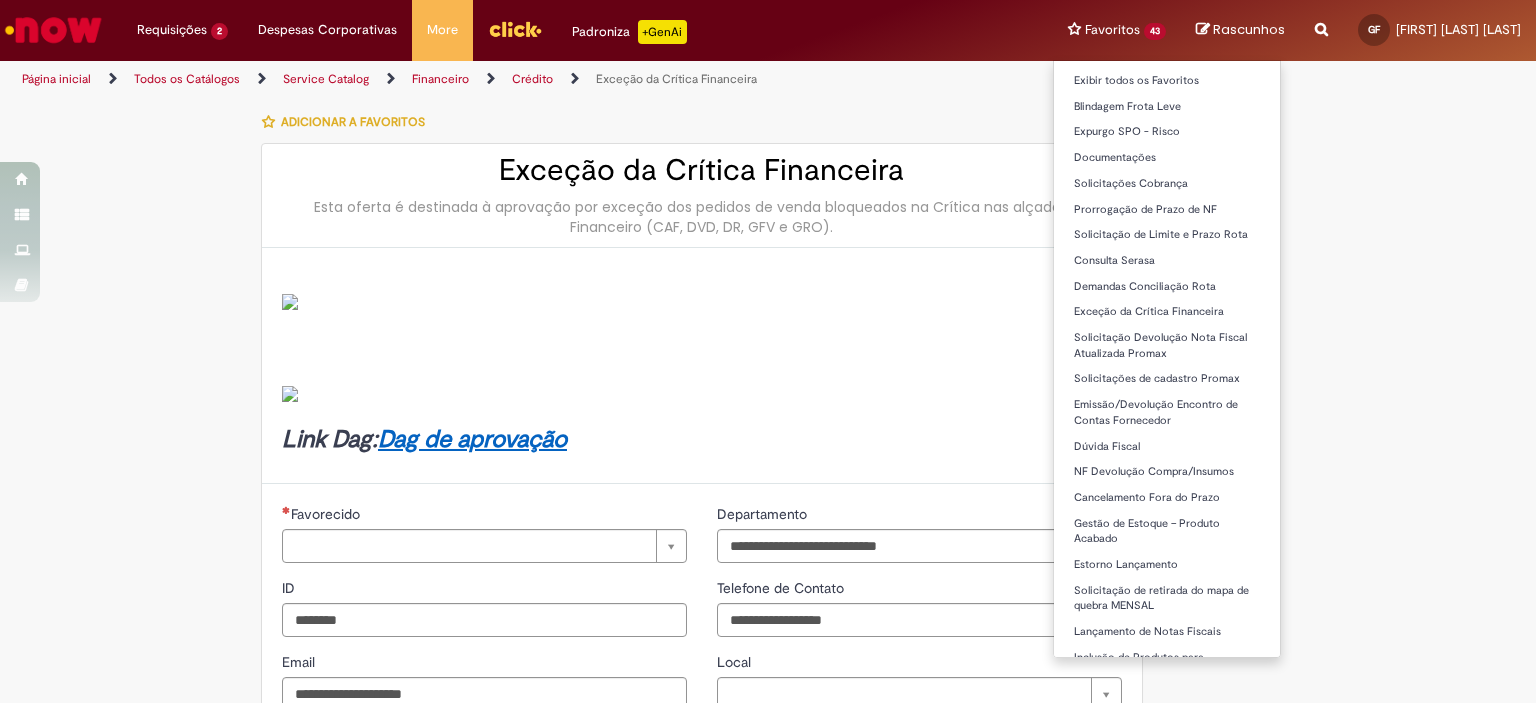 type on "**********" 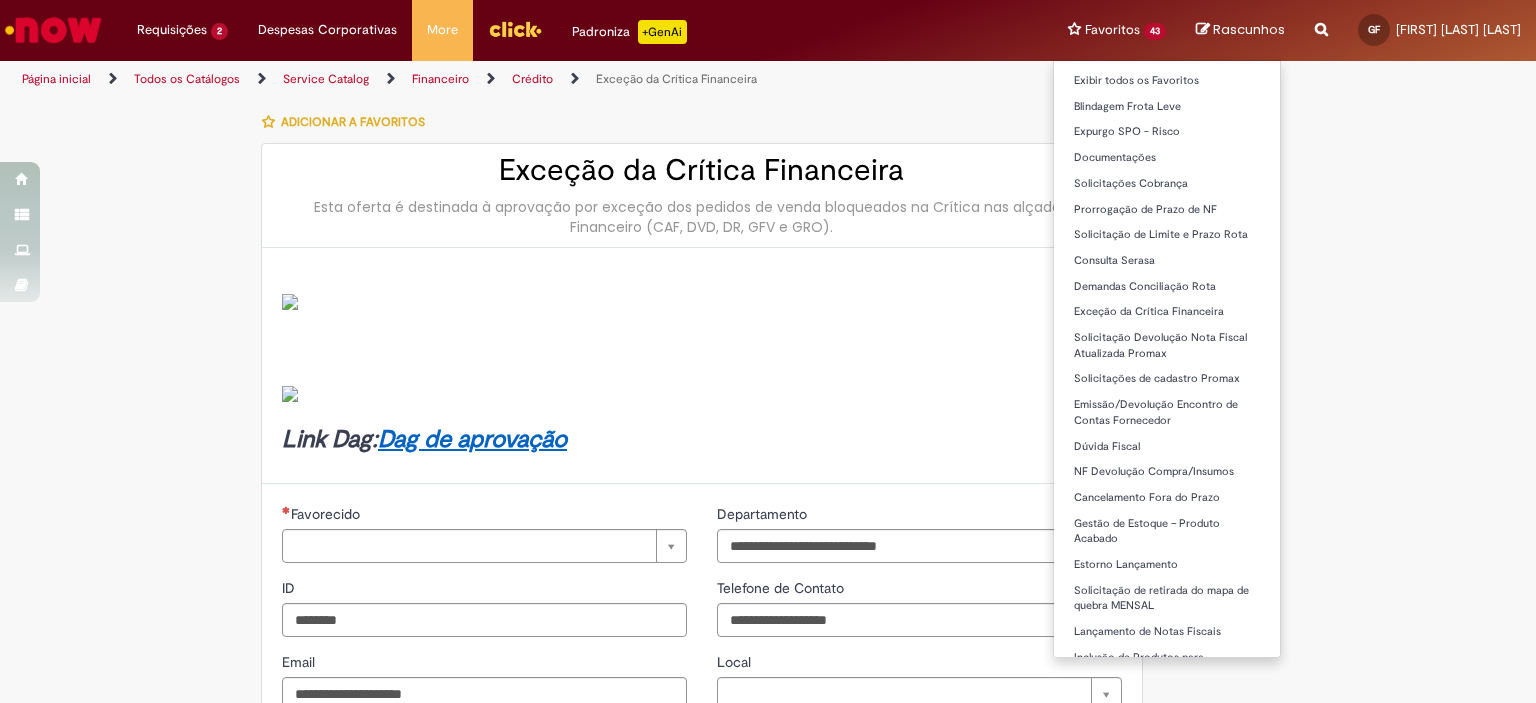type on "**********" 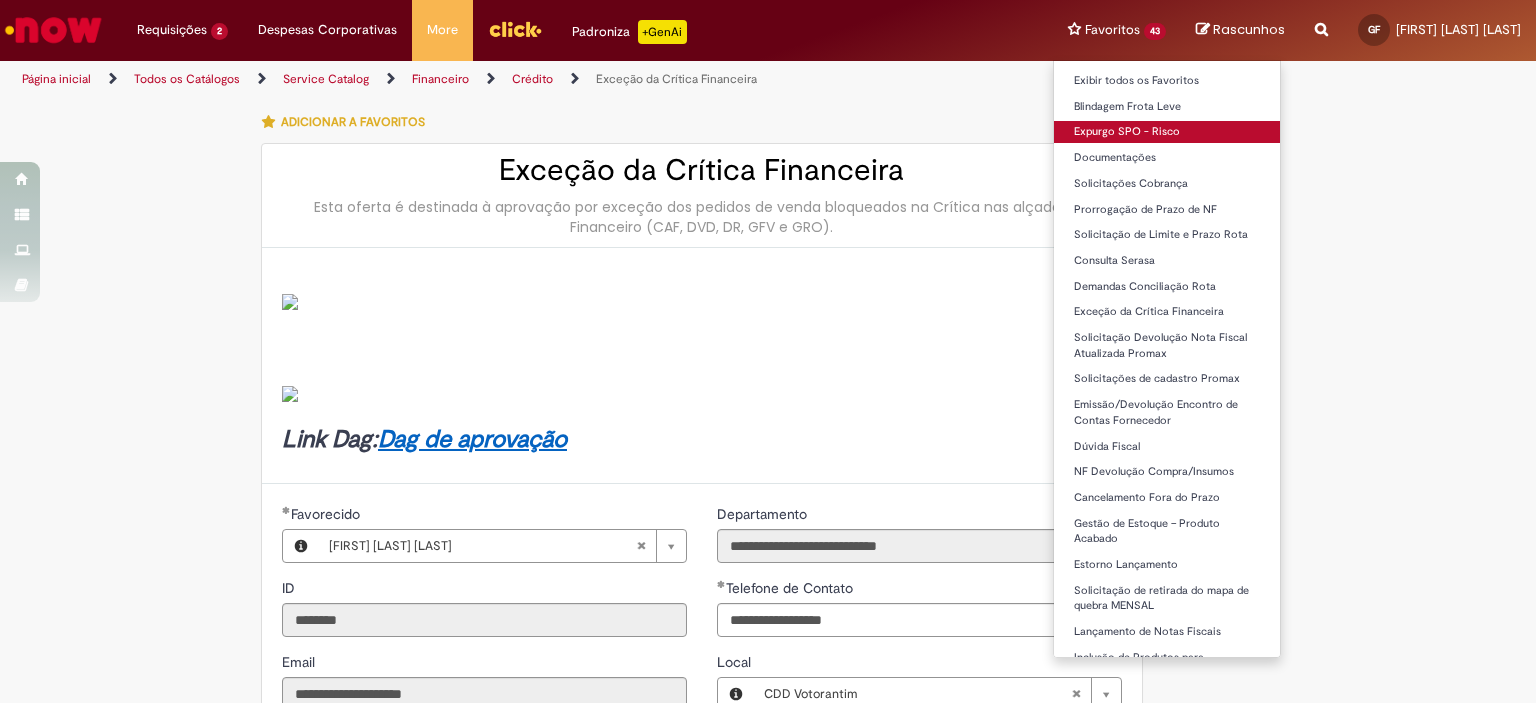type on "**********" 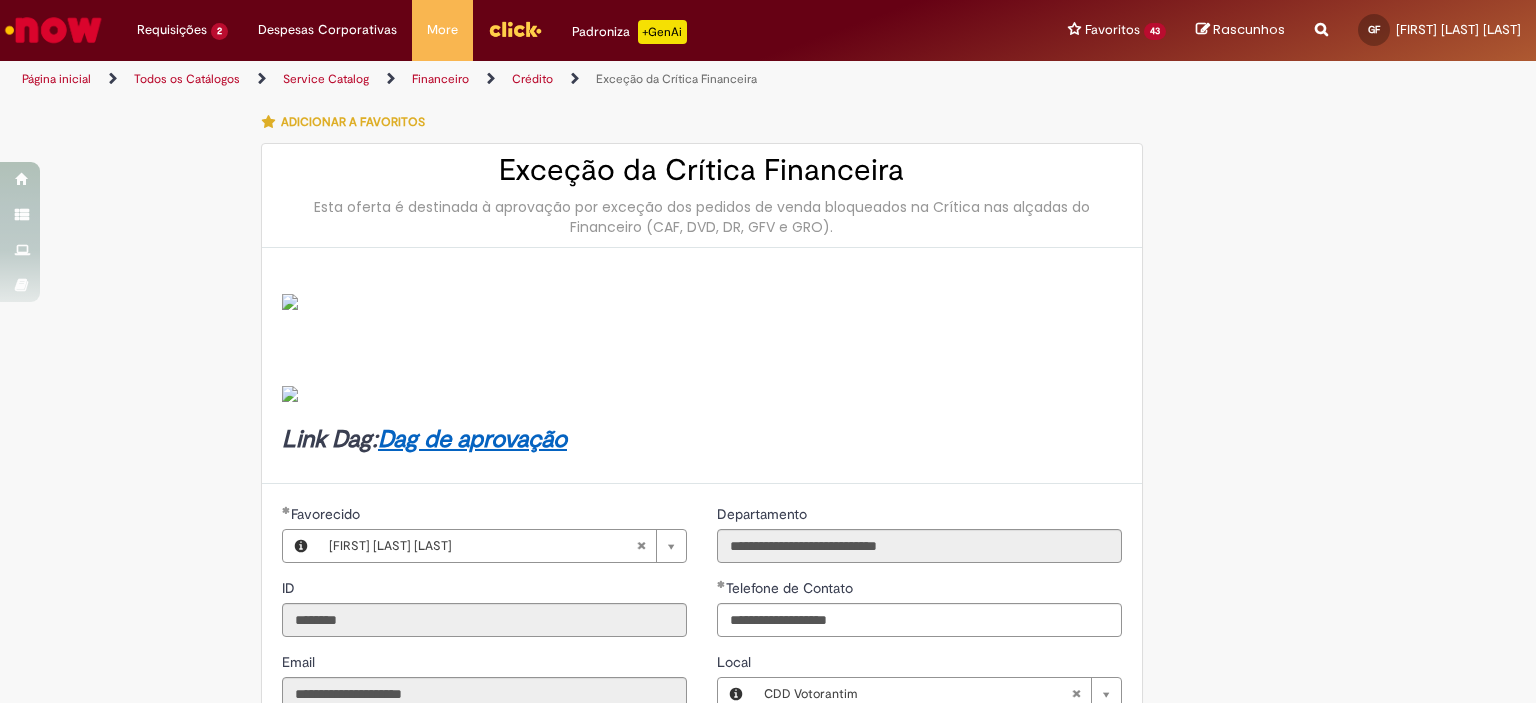 click at bounding box center [53, 30] 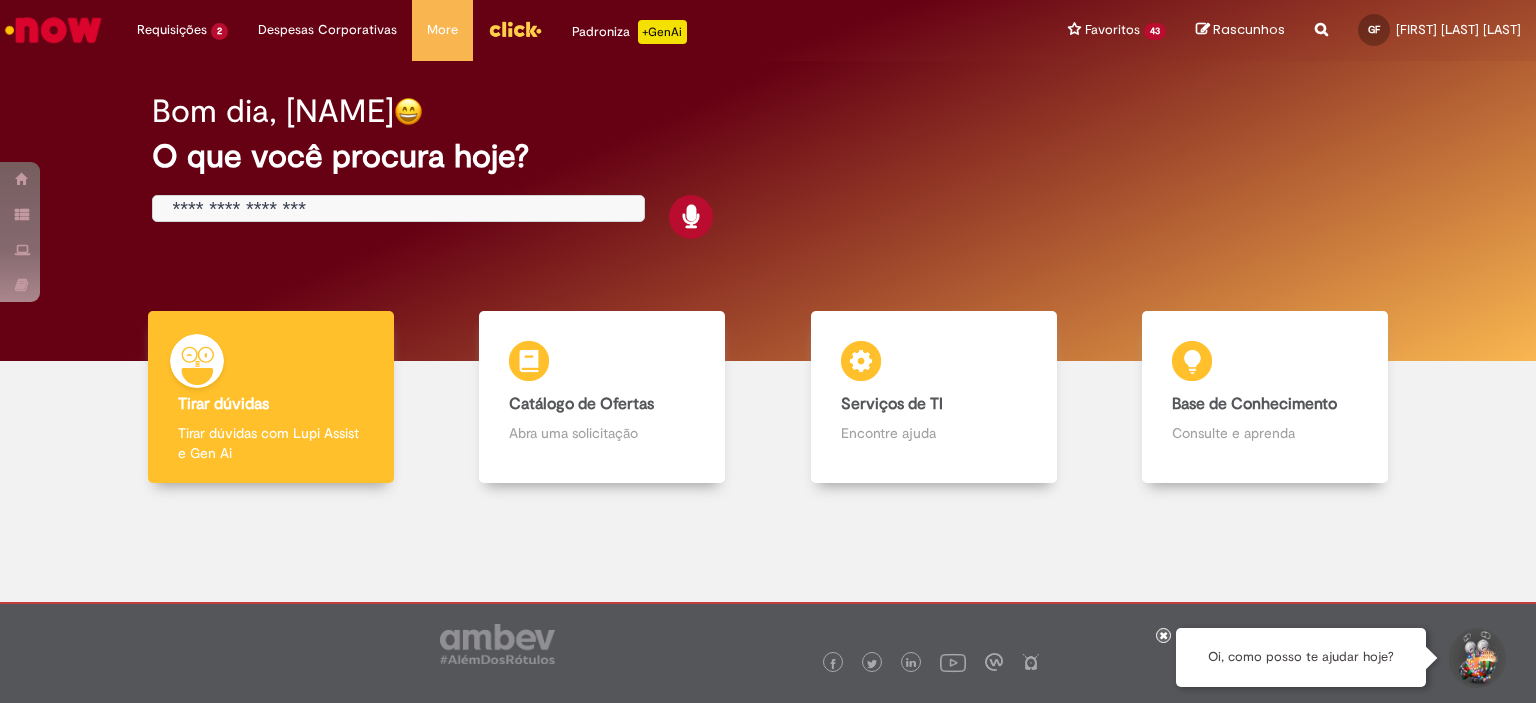 scroll, scrollTop: 0, scrollLeft: 0, axis: both 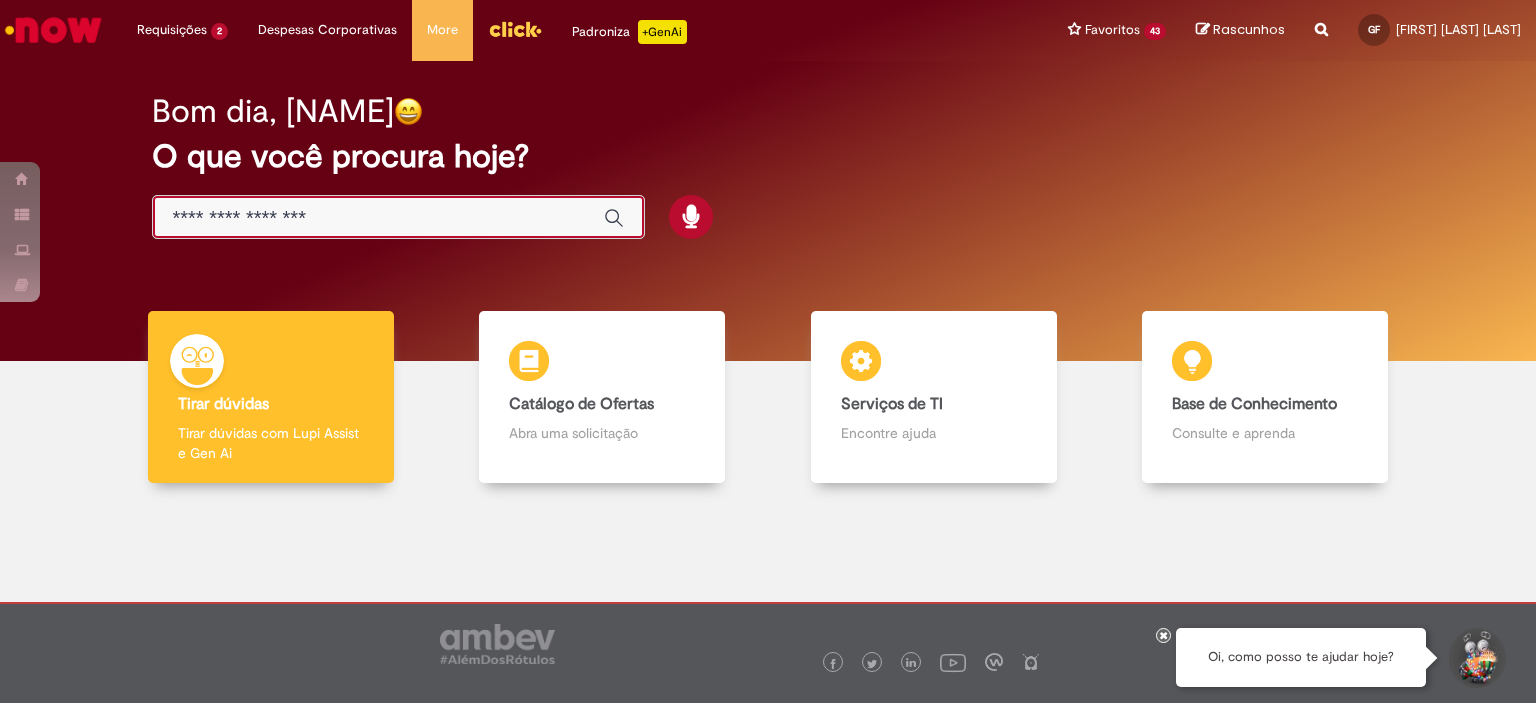 click at bounding box center (378, 218) 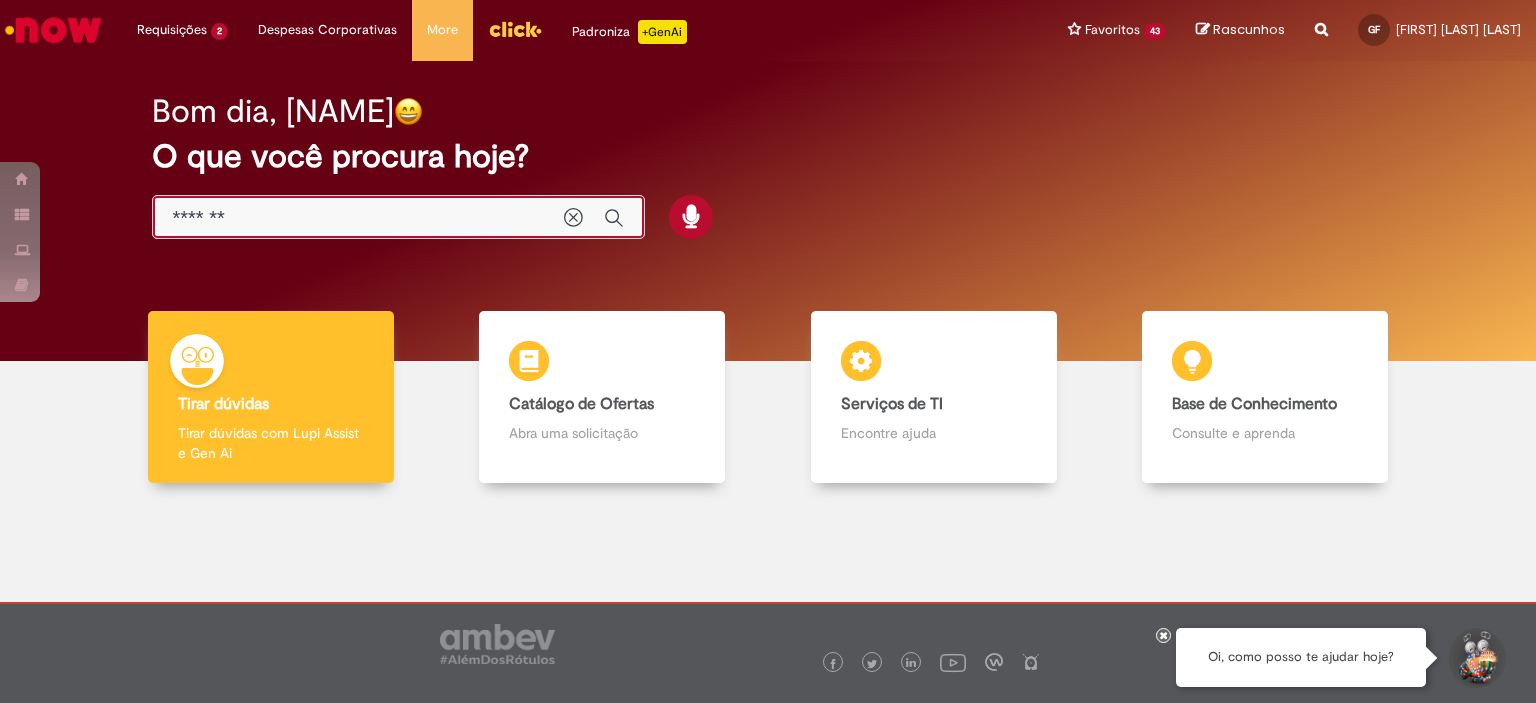 type on "********" 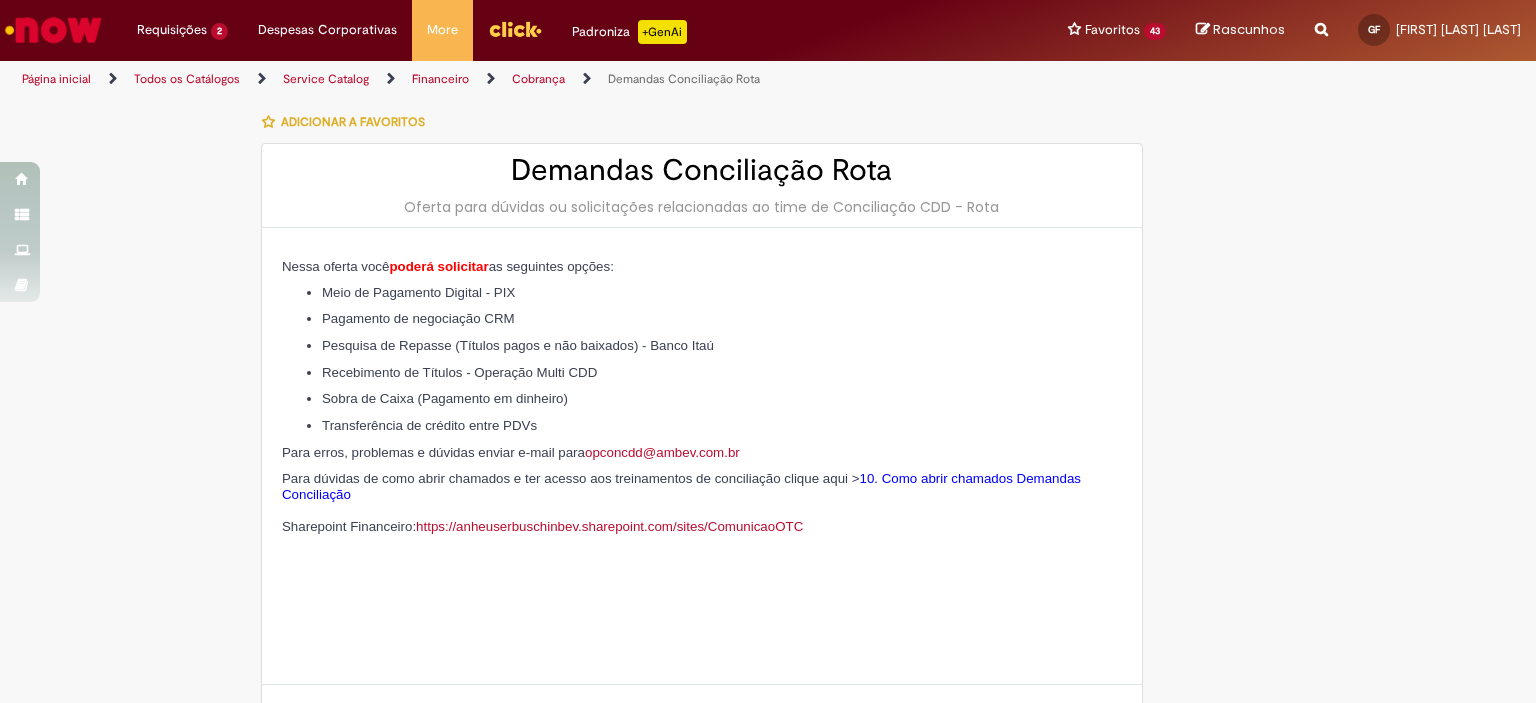 type on "********" 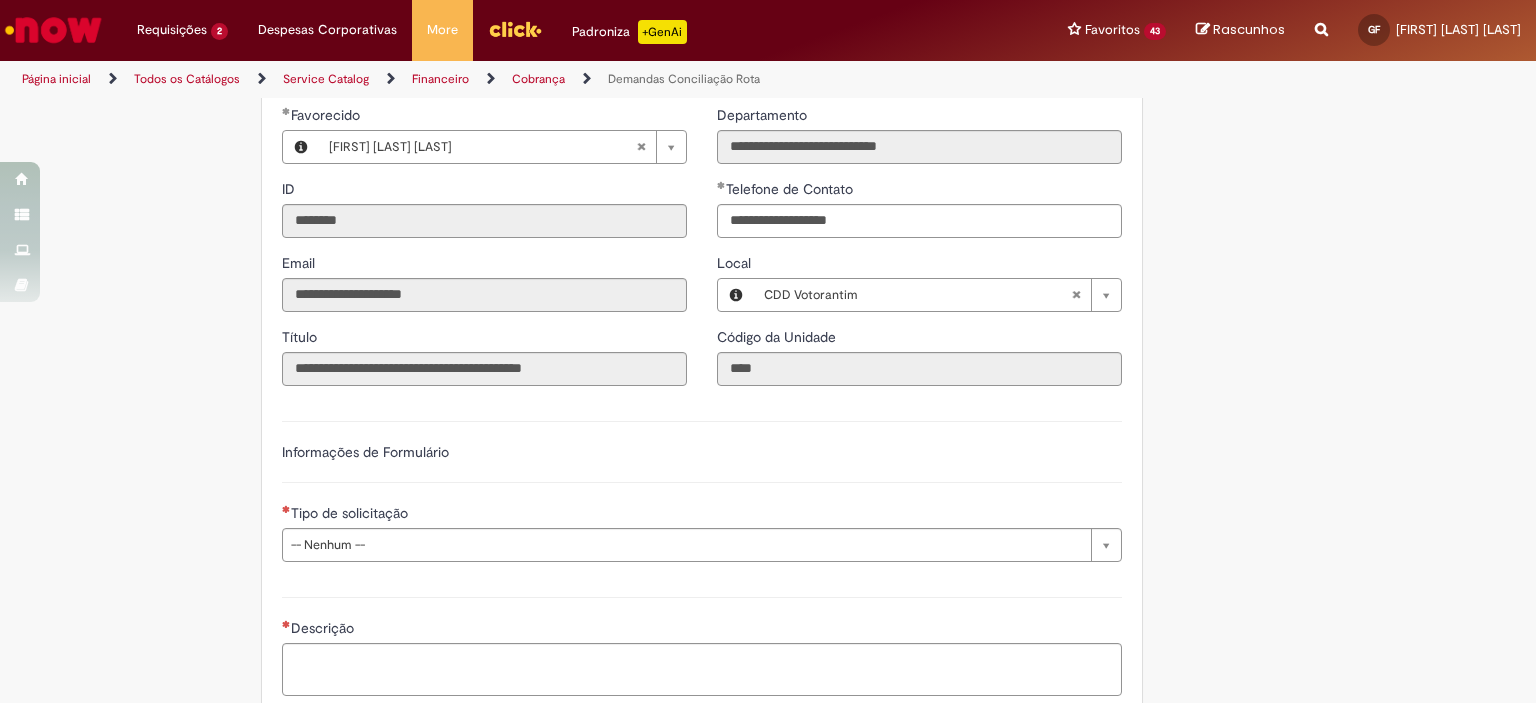 scroll, scrollTop: 800, scrollLeft: 0, axis: vertical 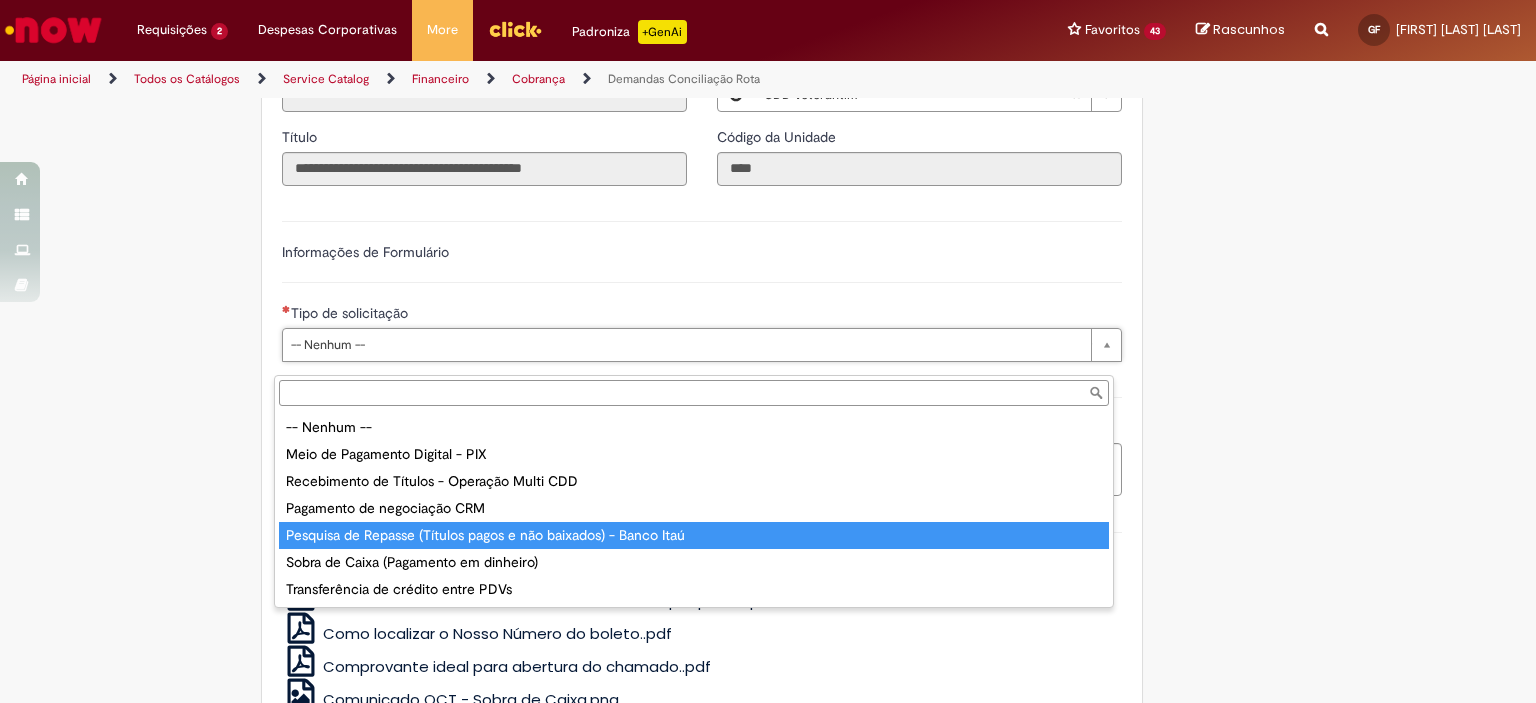 type on "**********" 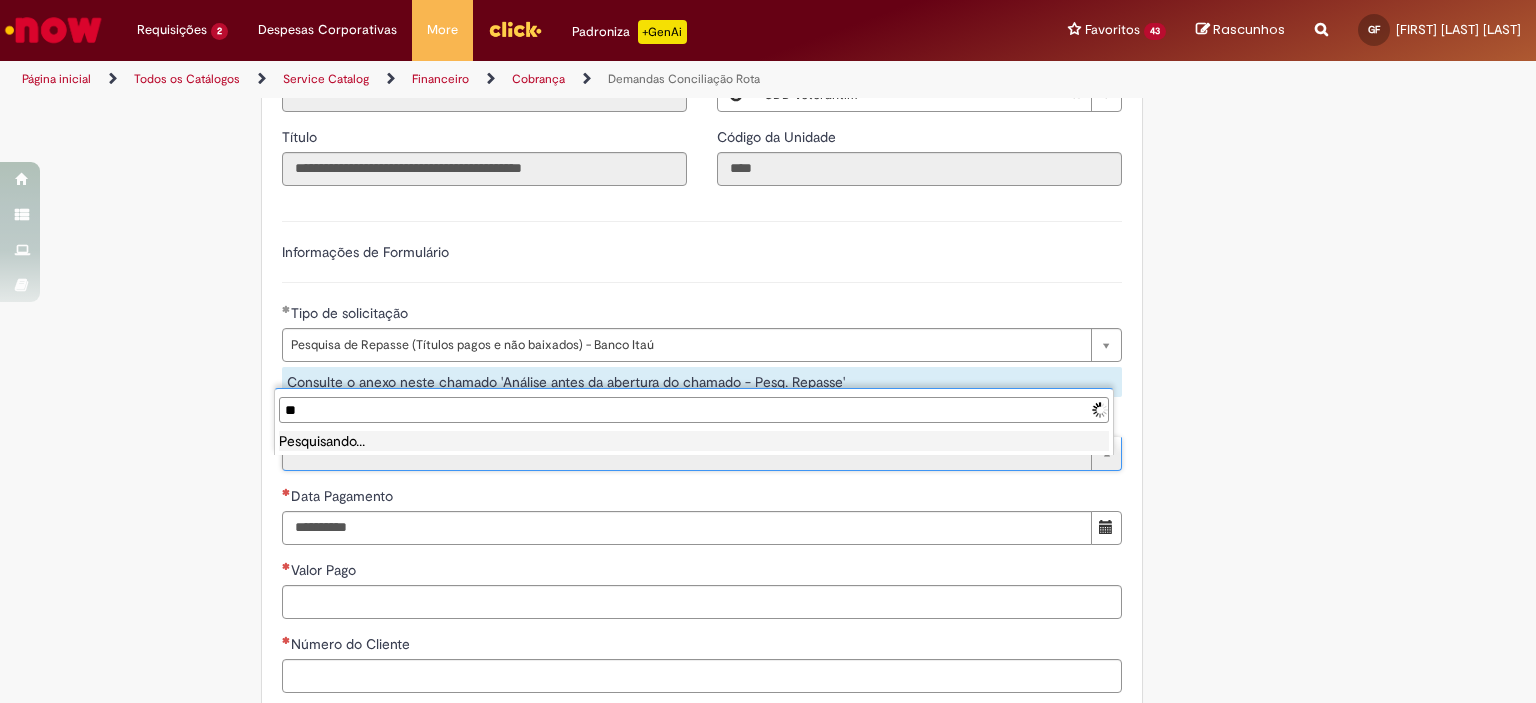 type on "*" 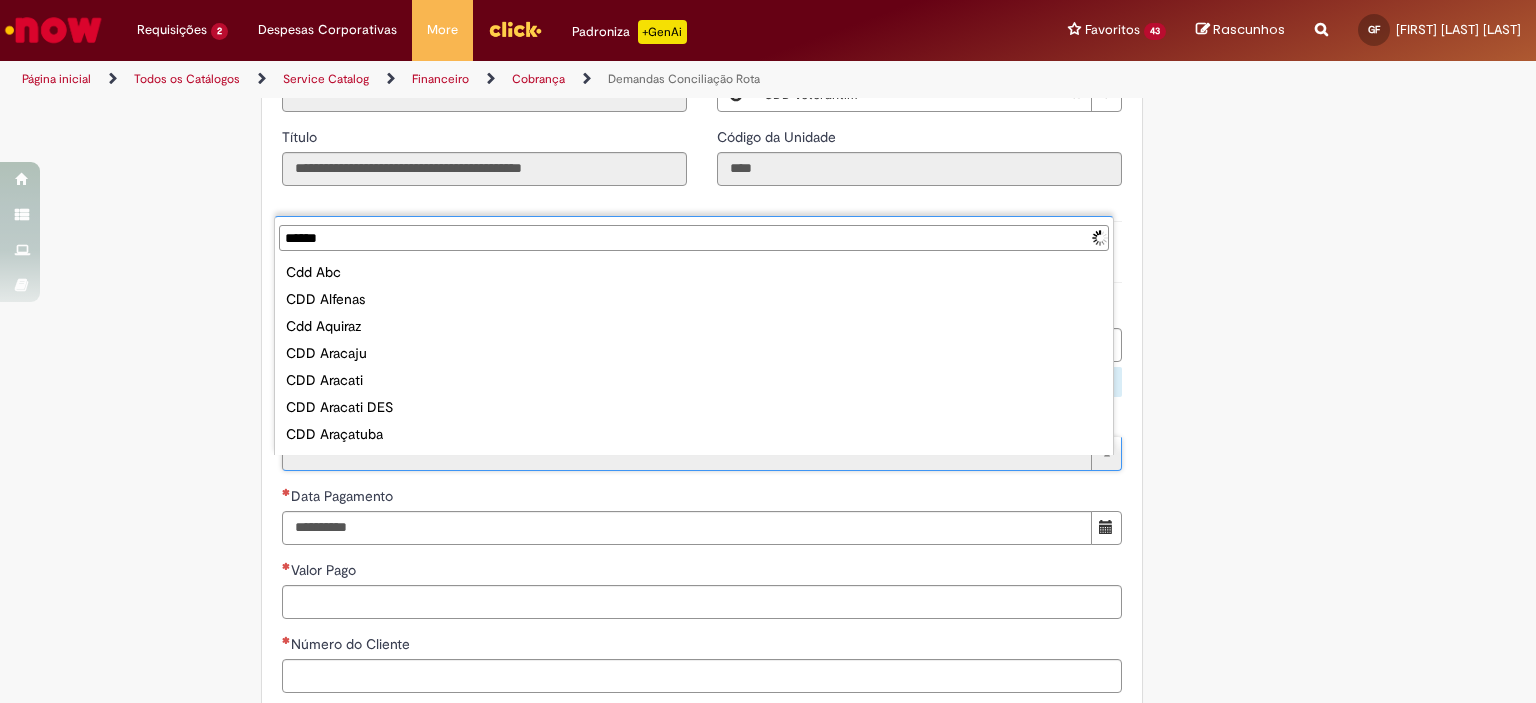 type on "*******" 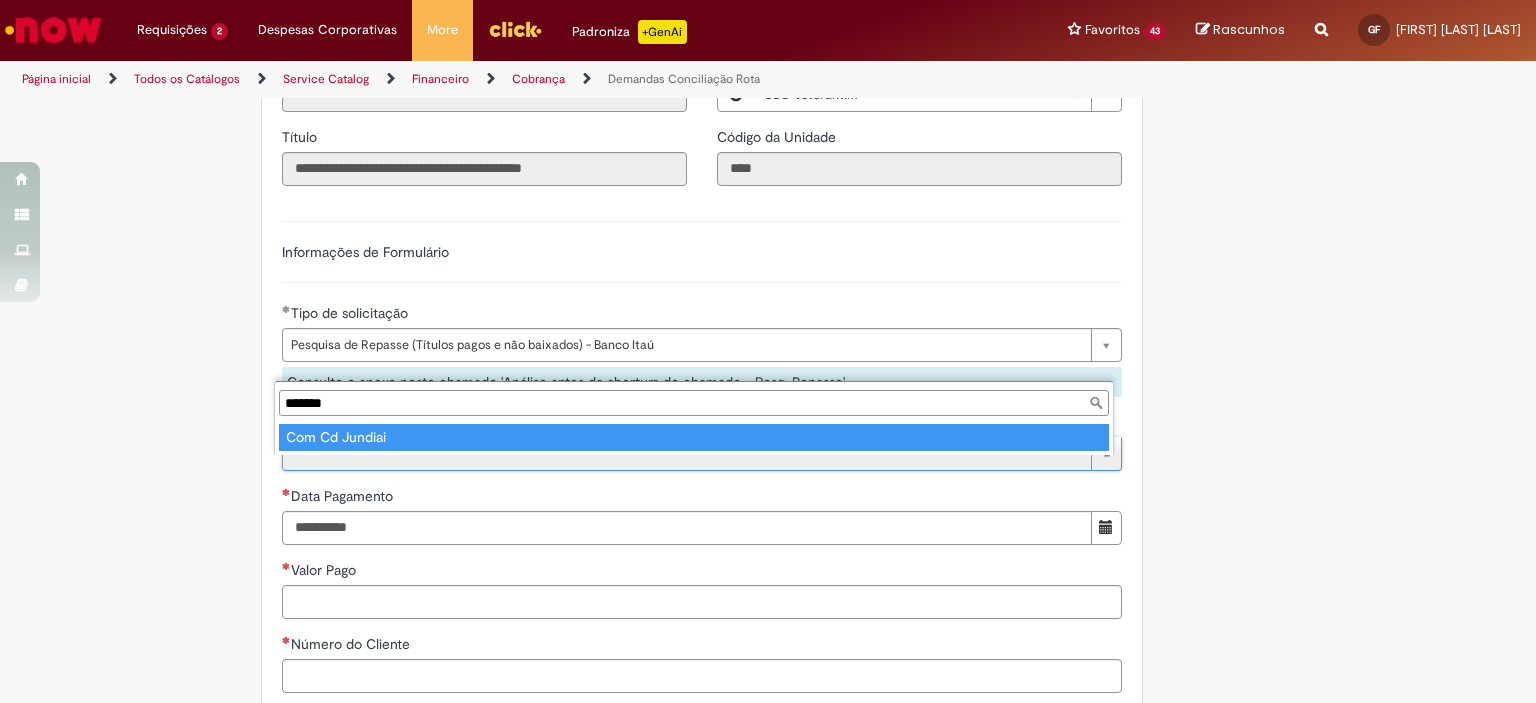 drag, startPoint x: 360, startPoint y: 435, endPoint x: 389, endPoint y: 447, distance: 31.38471 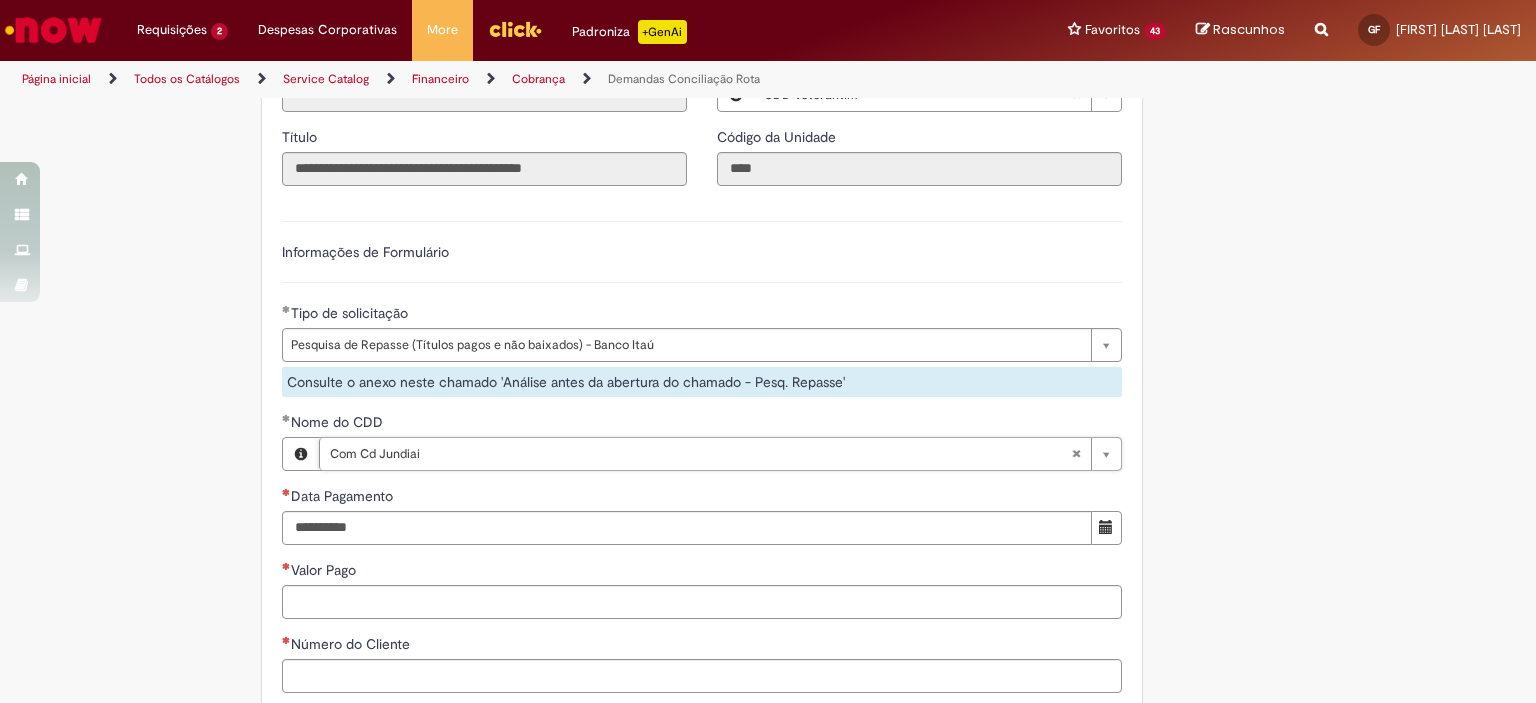 scroll, scrollTop: 900, scrollLeft: 0, axis: vertical 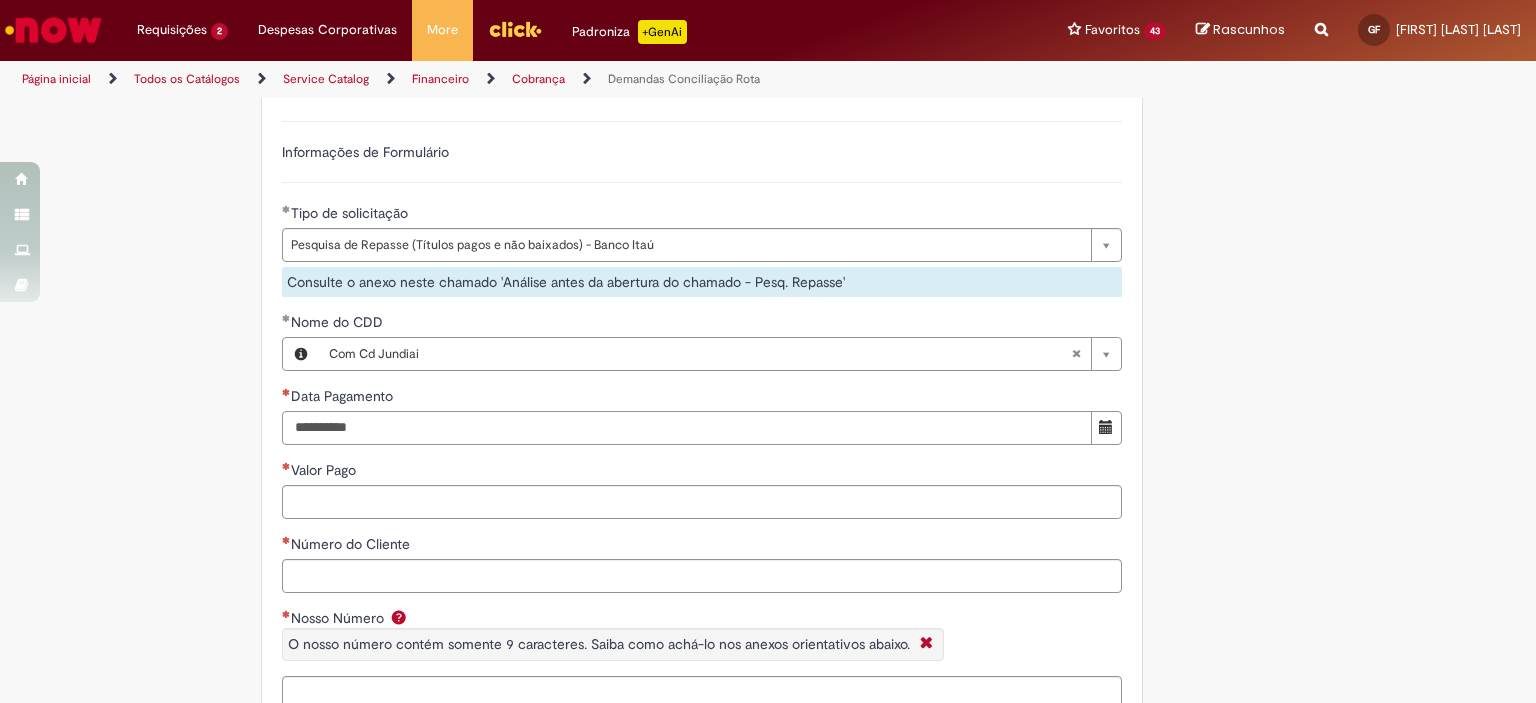 click on "Data Pagamento" at bounding box center [687, 428] 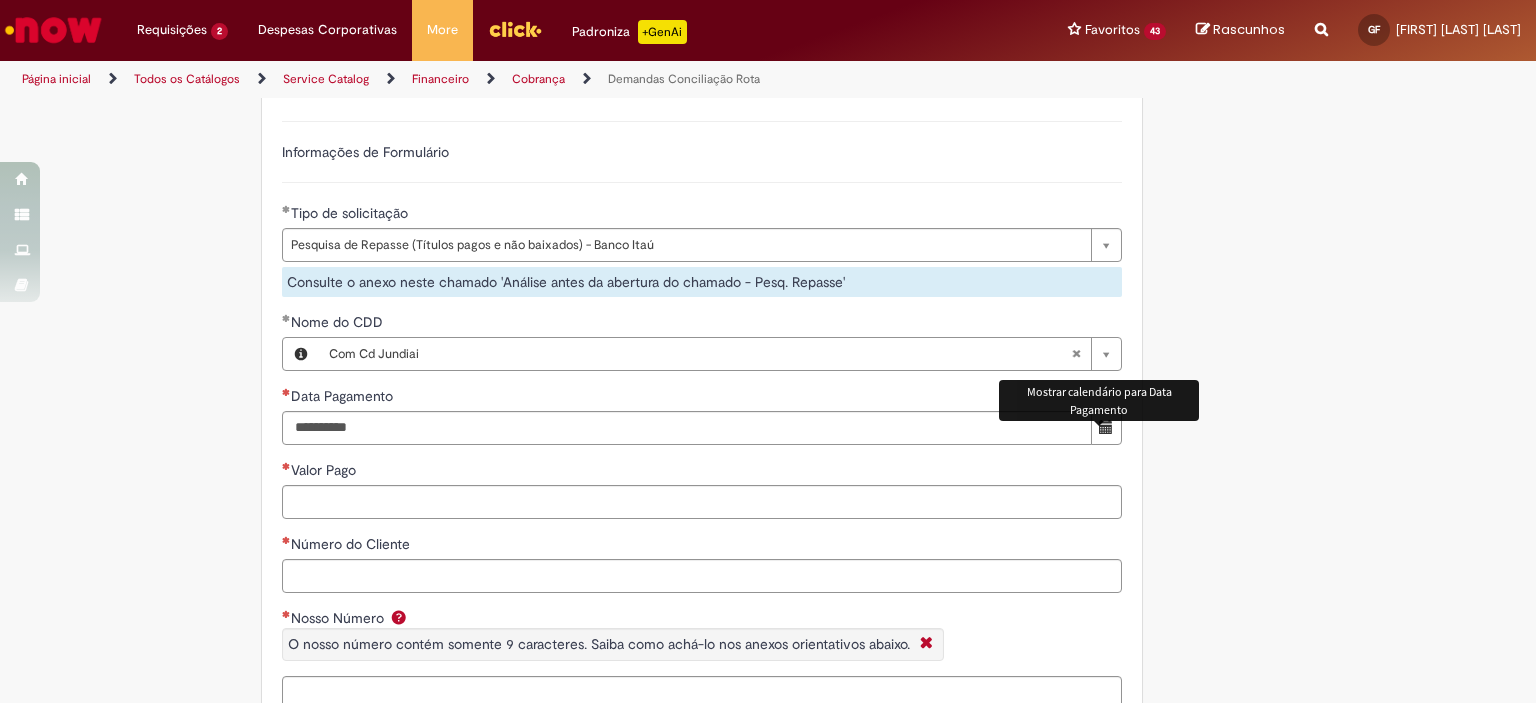 click at bounding box center [1106, 428] 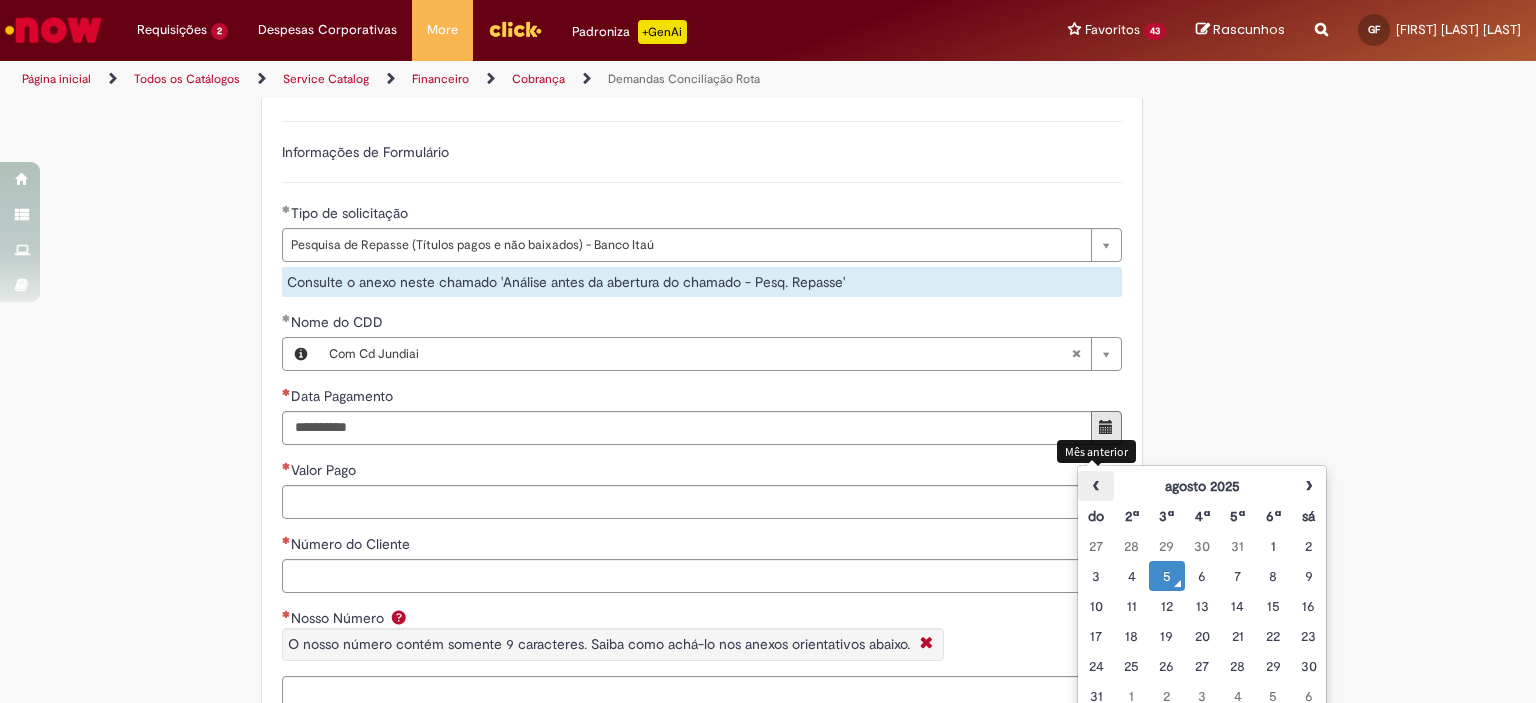 click on "‹" at bounding box center [1095, 486] 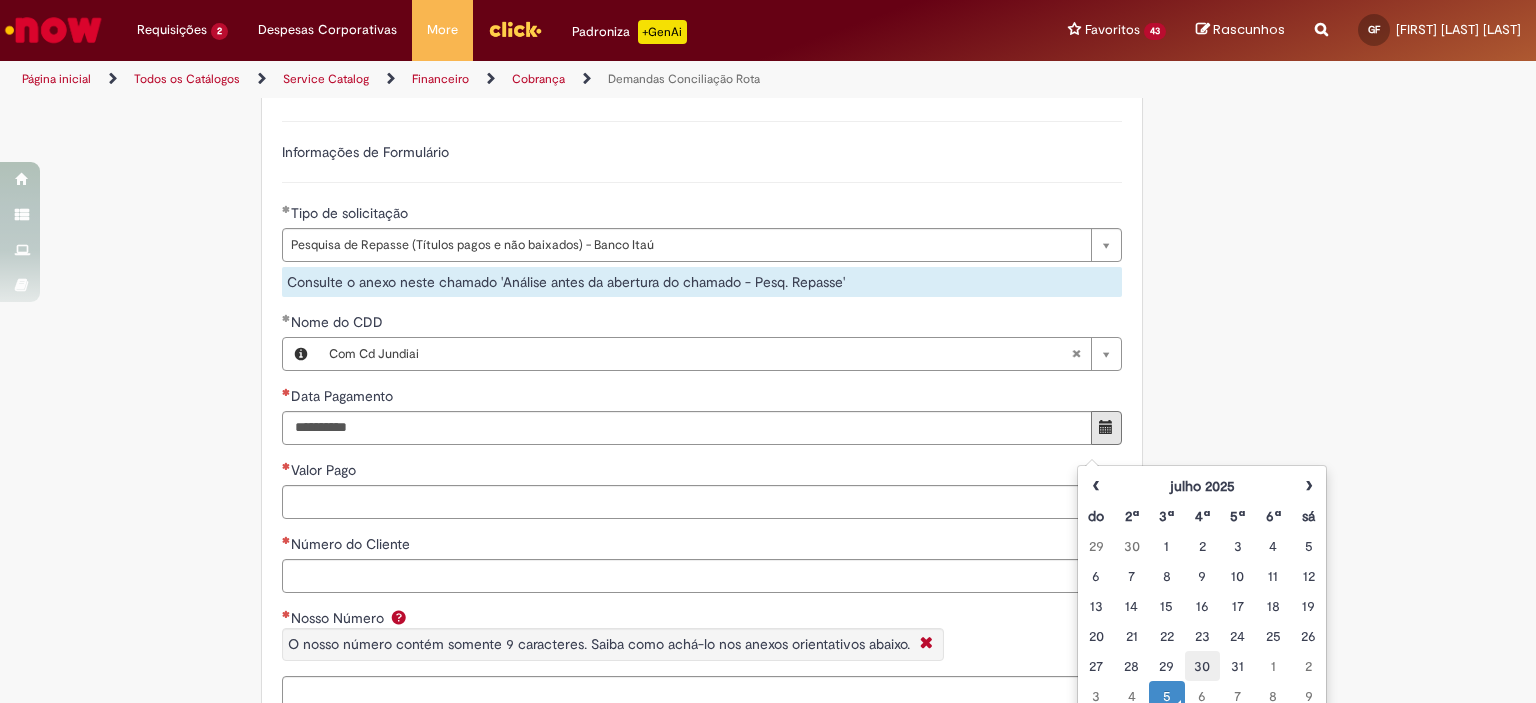 click on "30" at bounding box center (1202, 666) 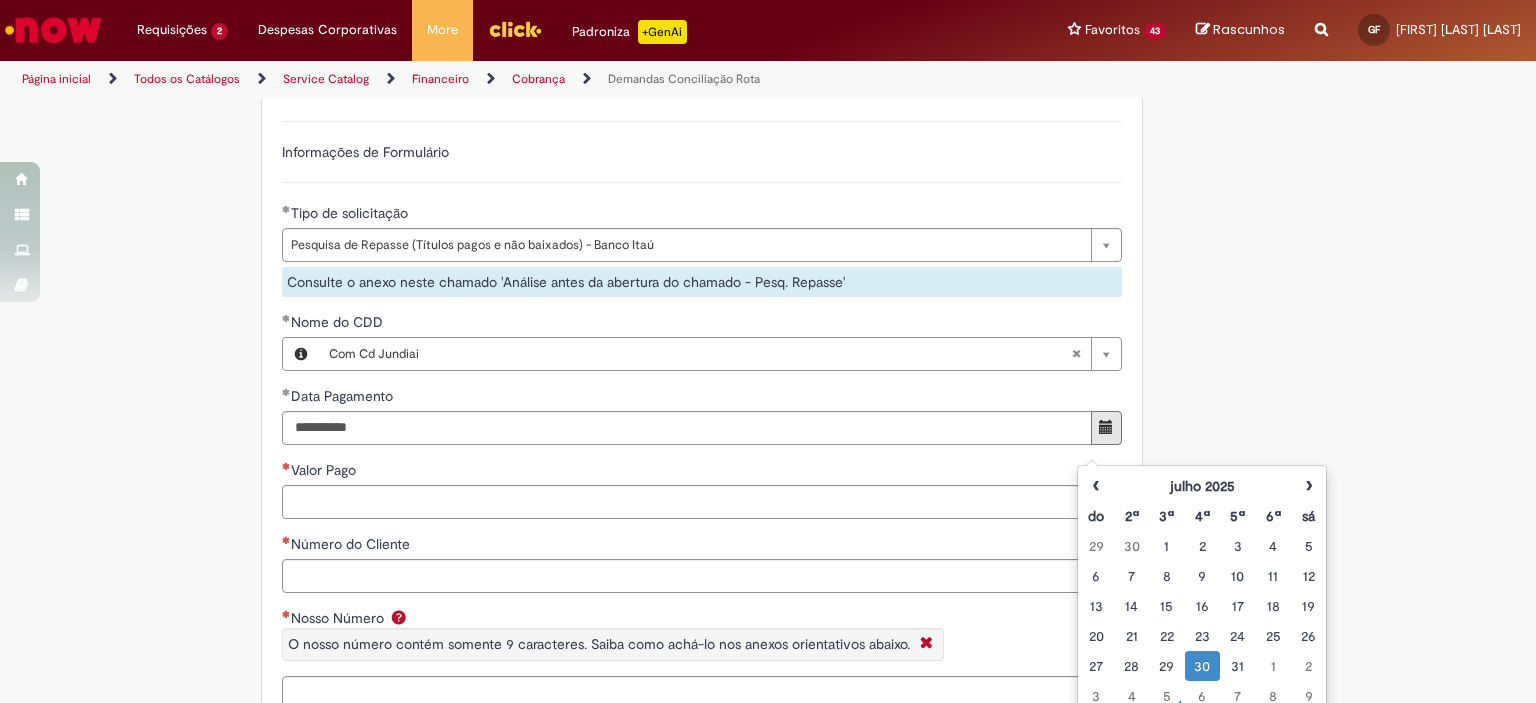 click on "Data Pagamento" at bounding box center (344, 396) 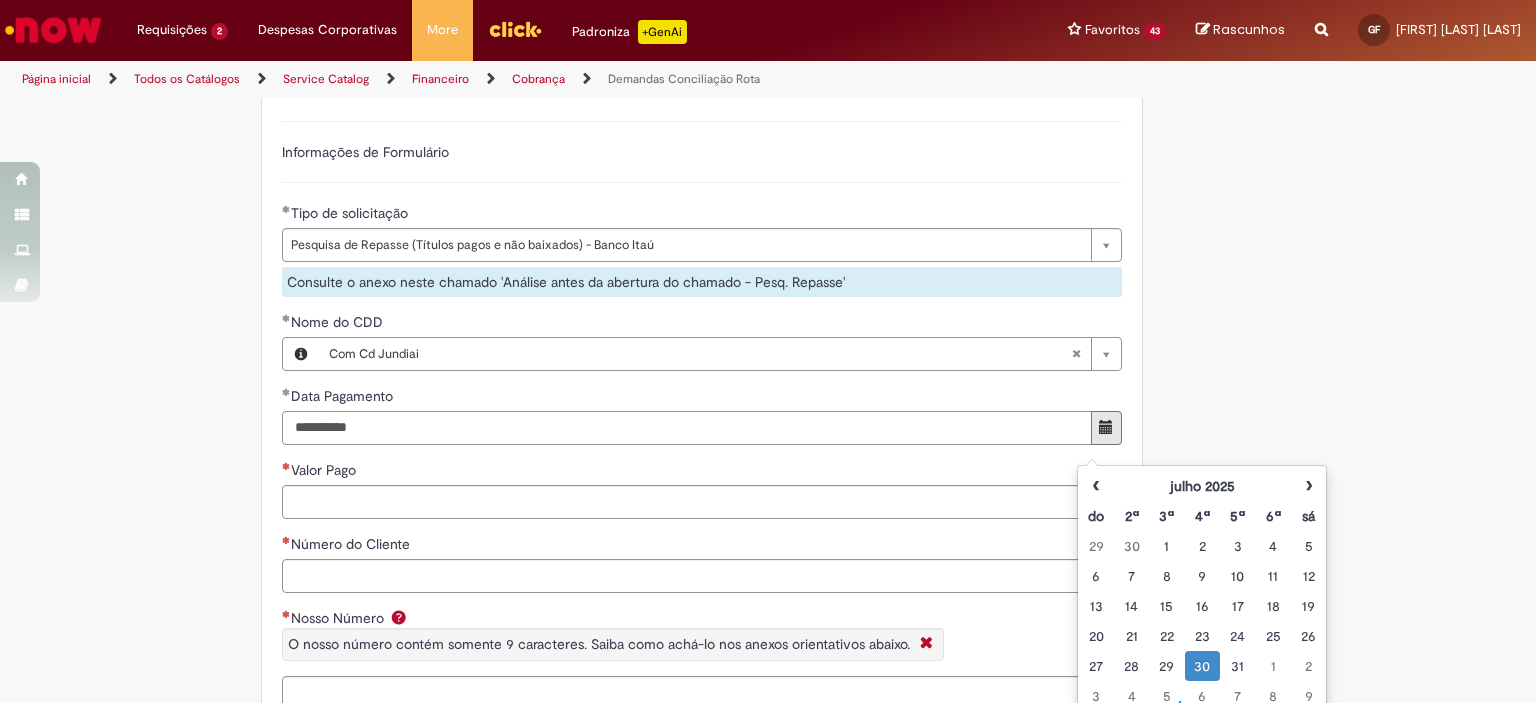 click on "**********" at bounding box center (687, 428) 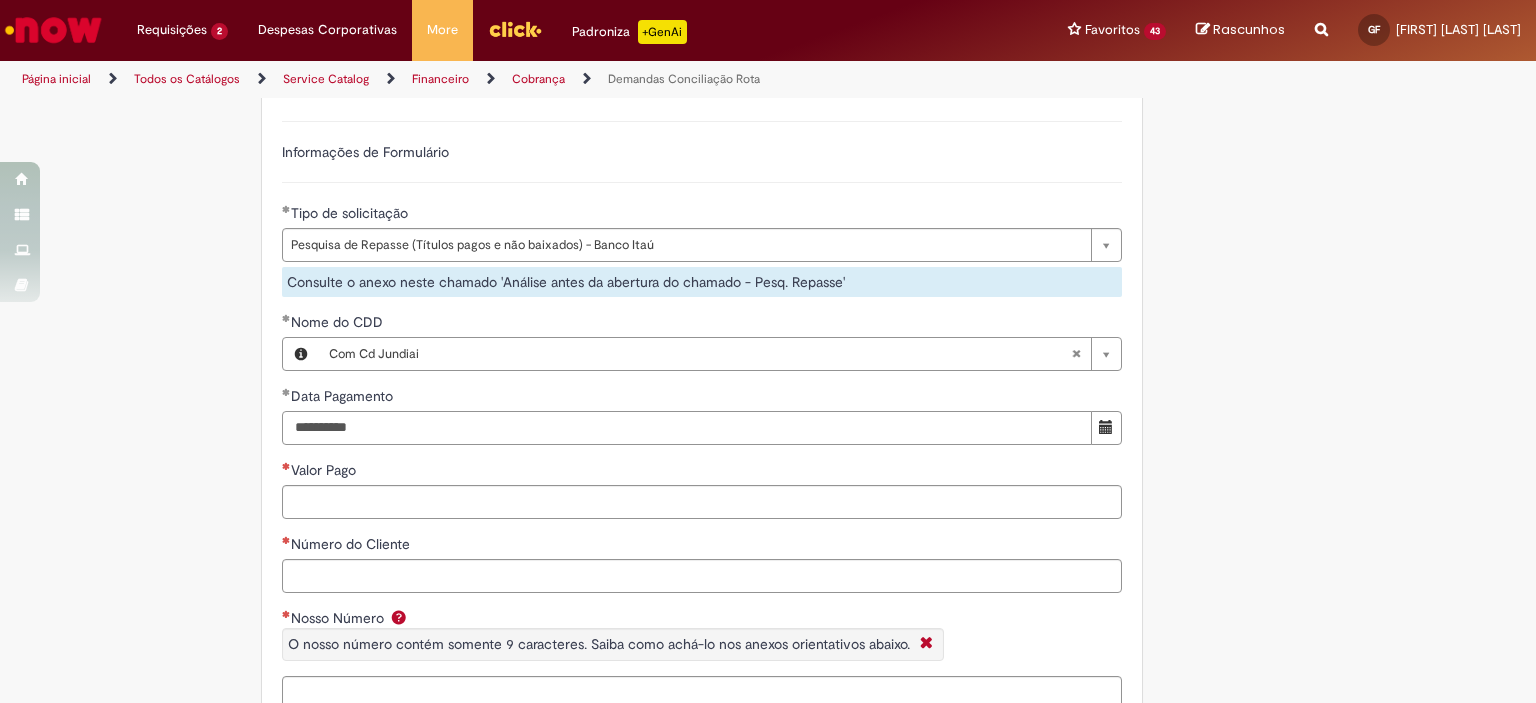 scroll, scrollTop: 1000, scrollLeft: 0, axis: vertical 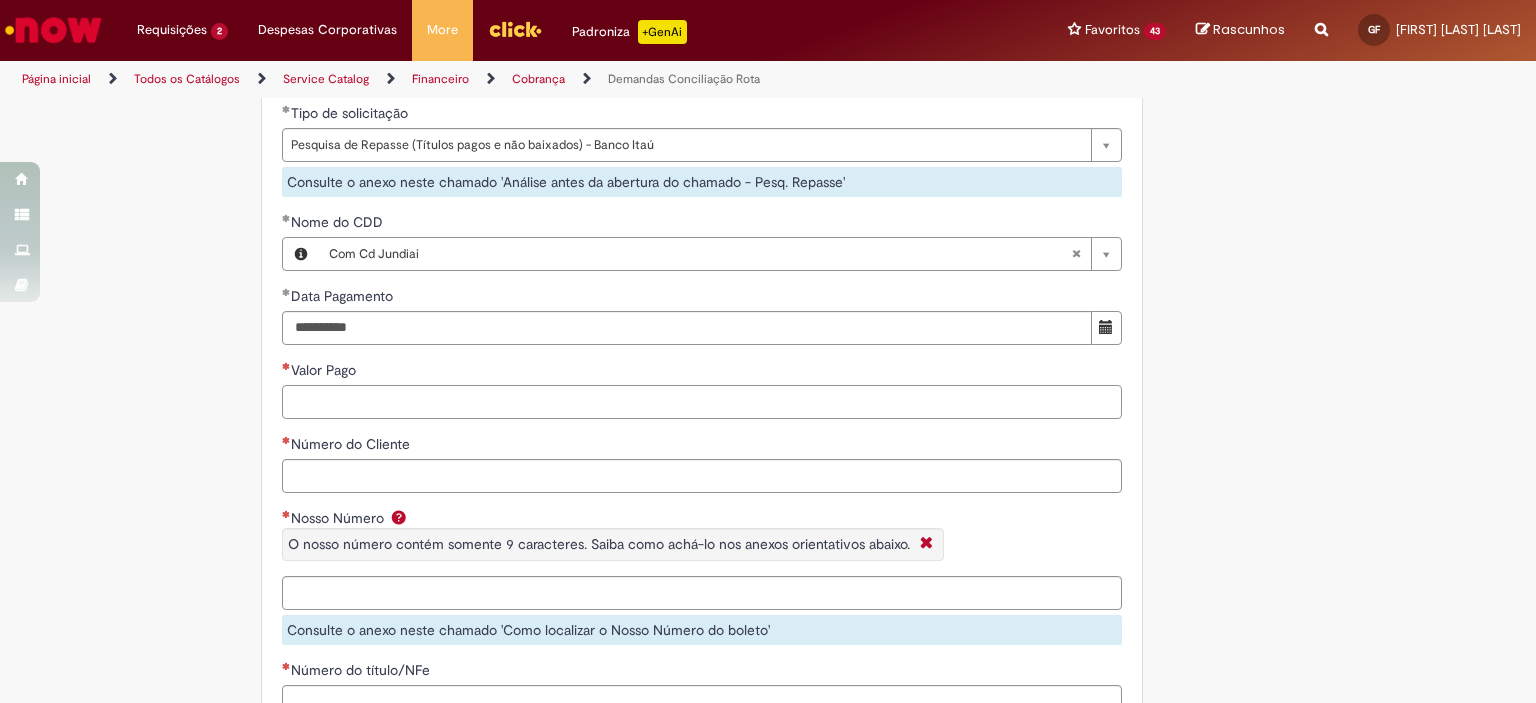 click on "Valor Pago" at bounding box center [702, 402] 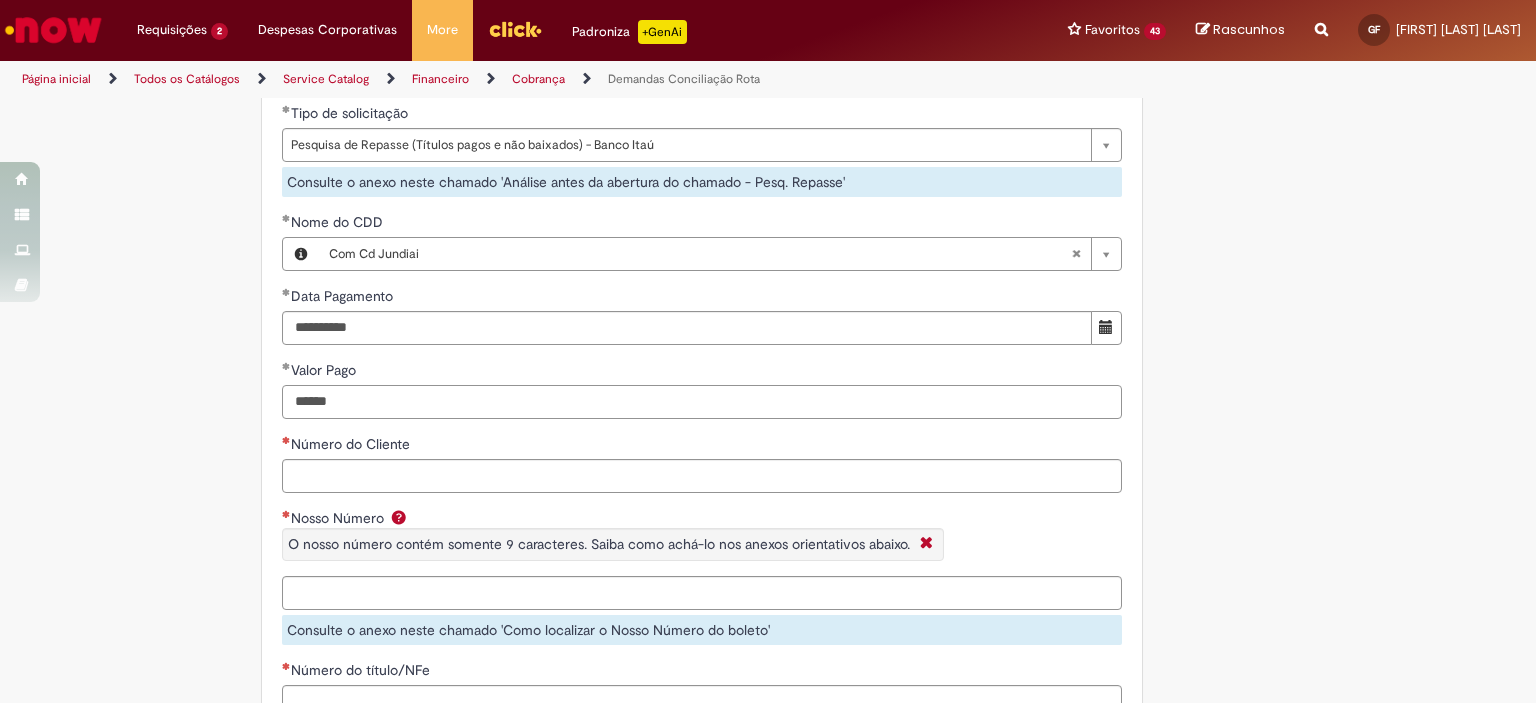 type on "******" 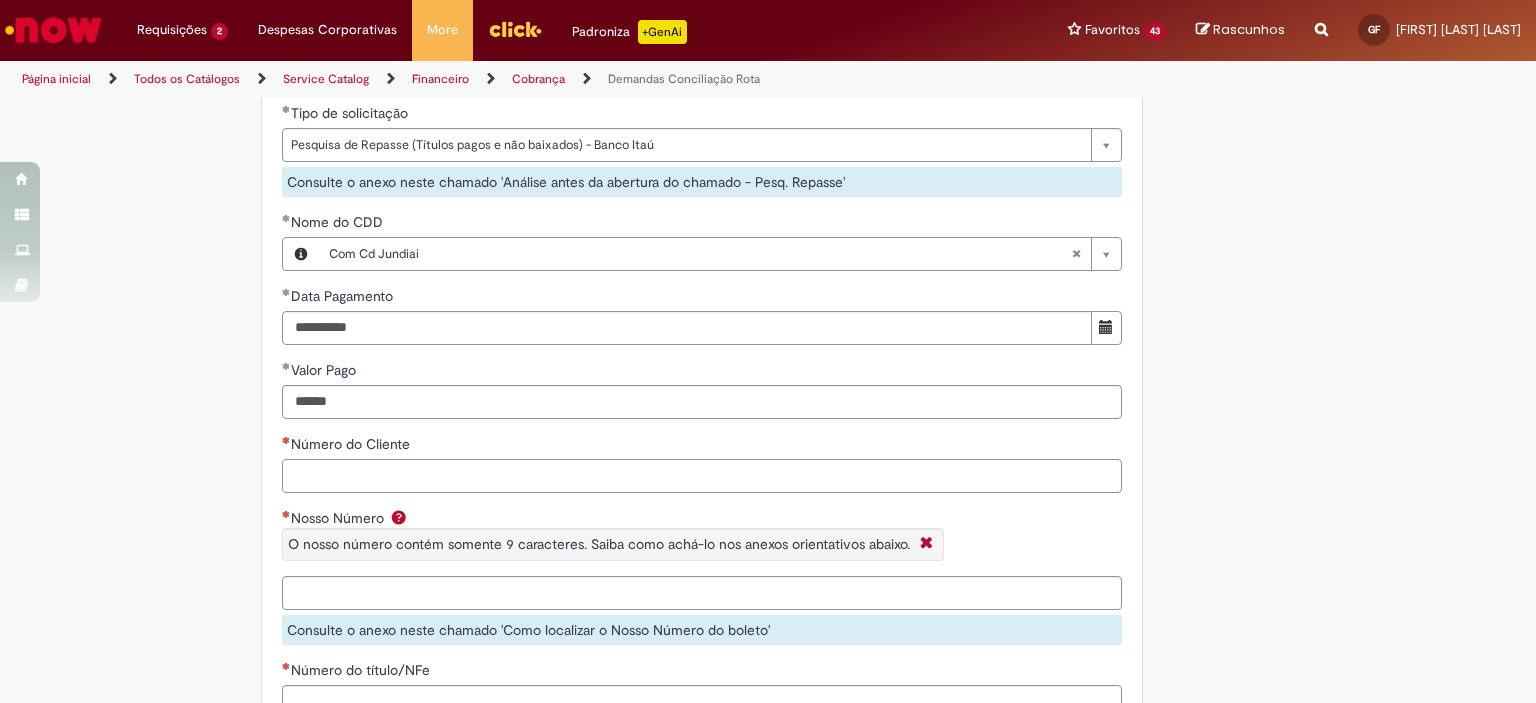 paste on "*****" 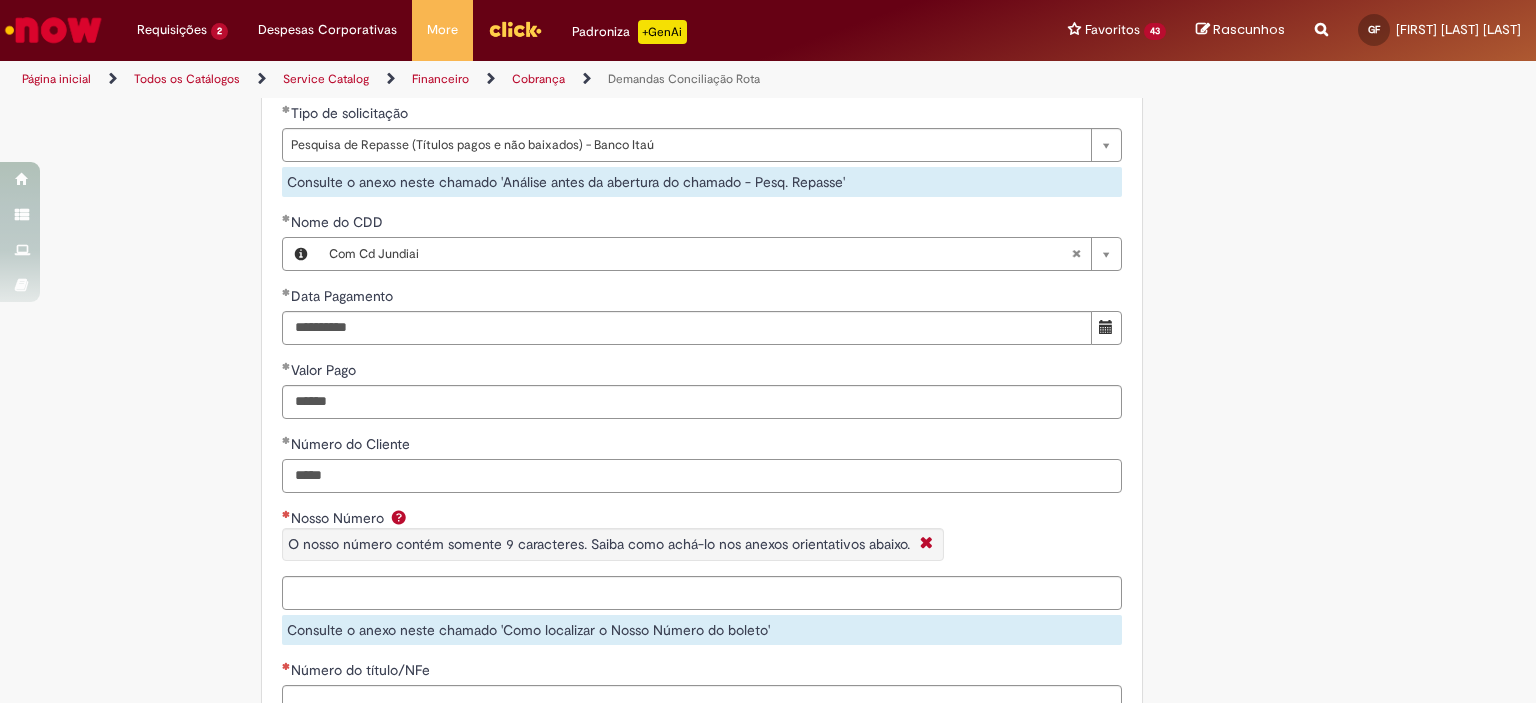 type on "*****" 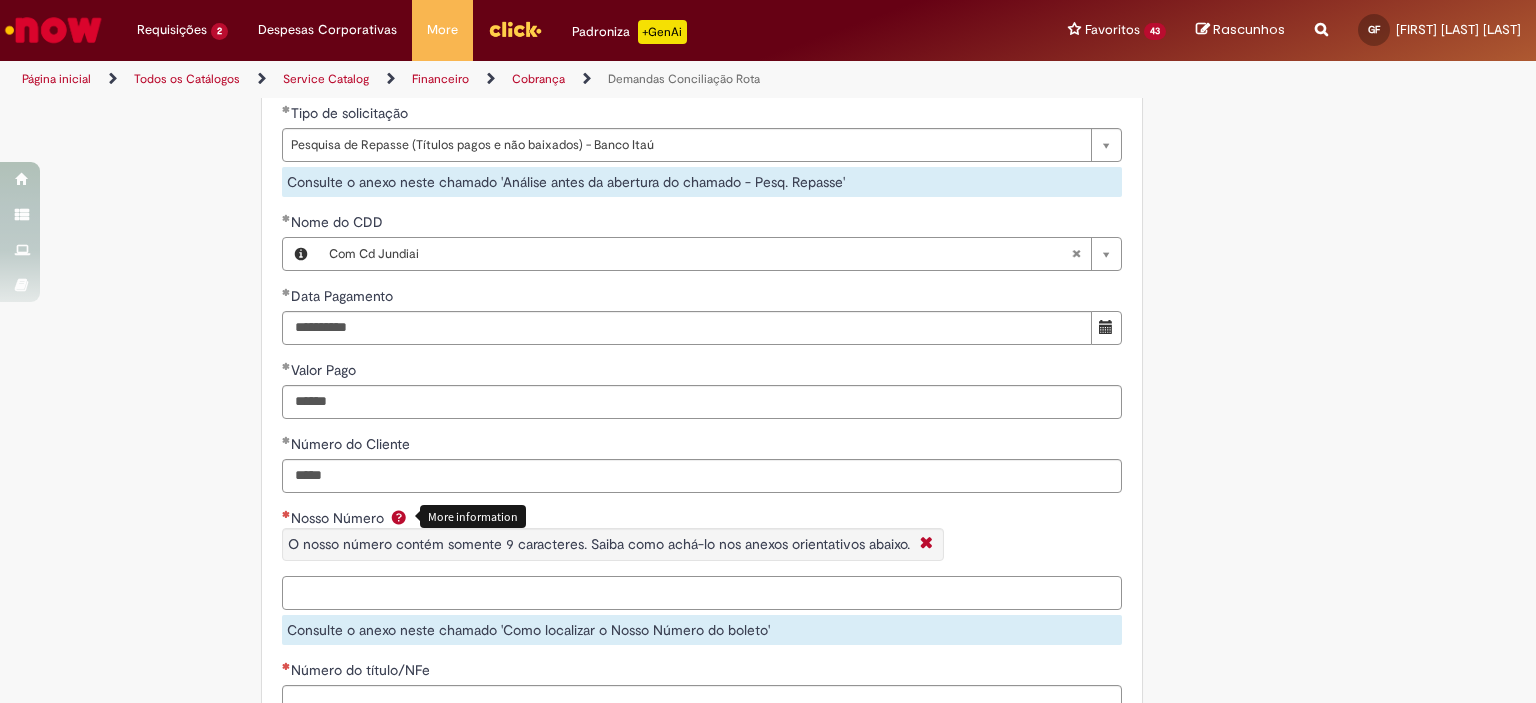 click on "Nosso Número More information O nosso número contém somente 9 caracteres. Saiba como achá-lo nos anexos orientativos abaixo." at bounding box center [702, 593] 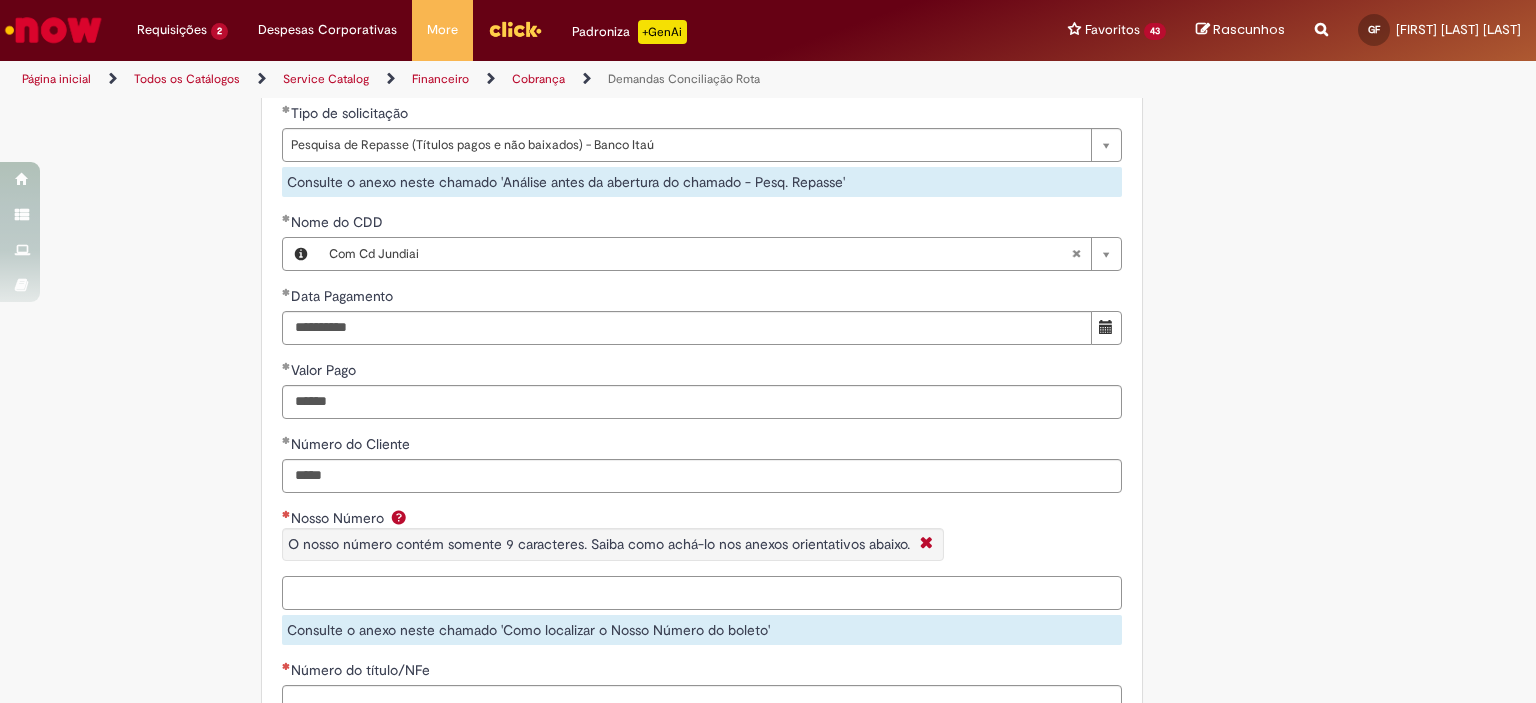 paste on "*********" 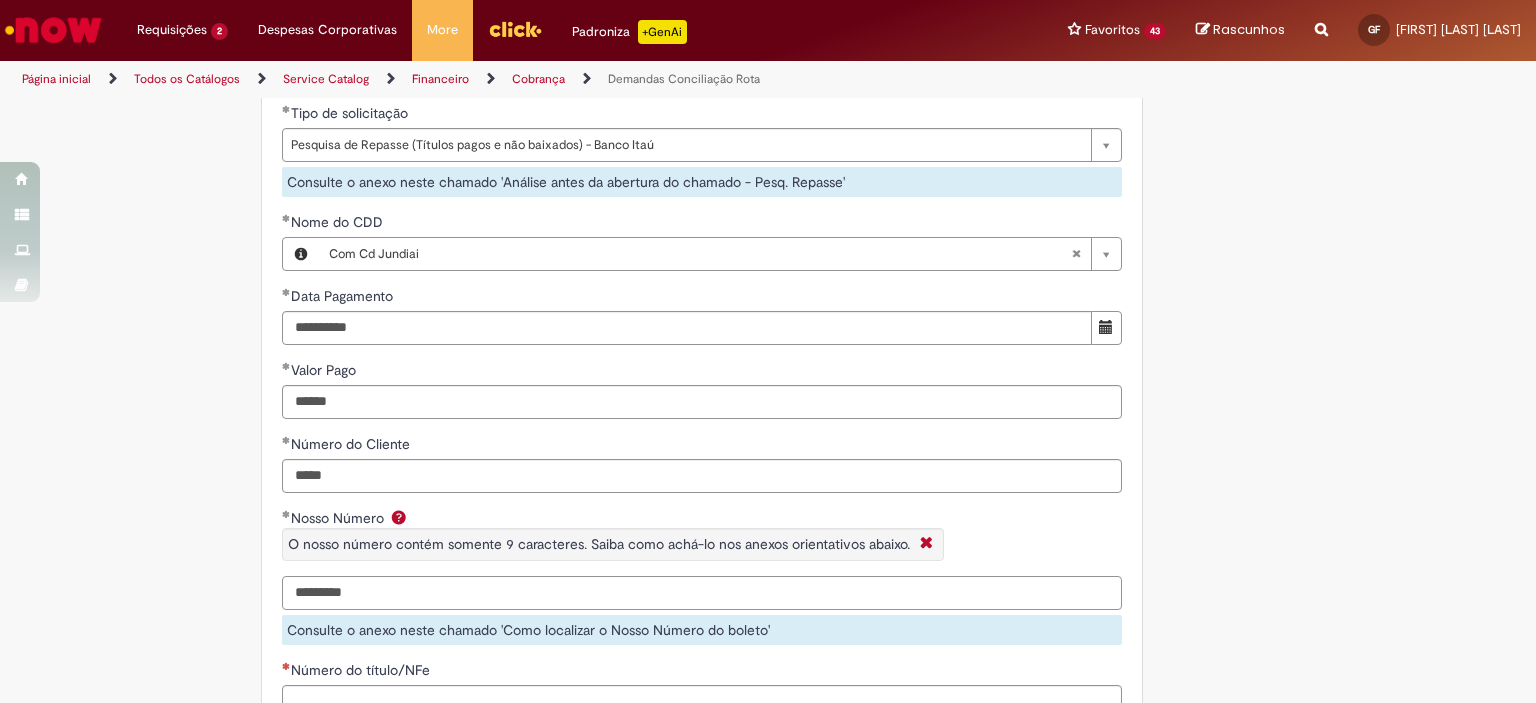 type on "*********" 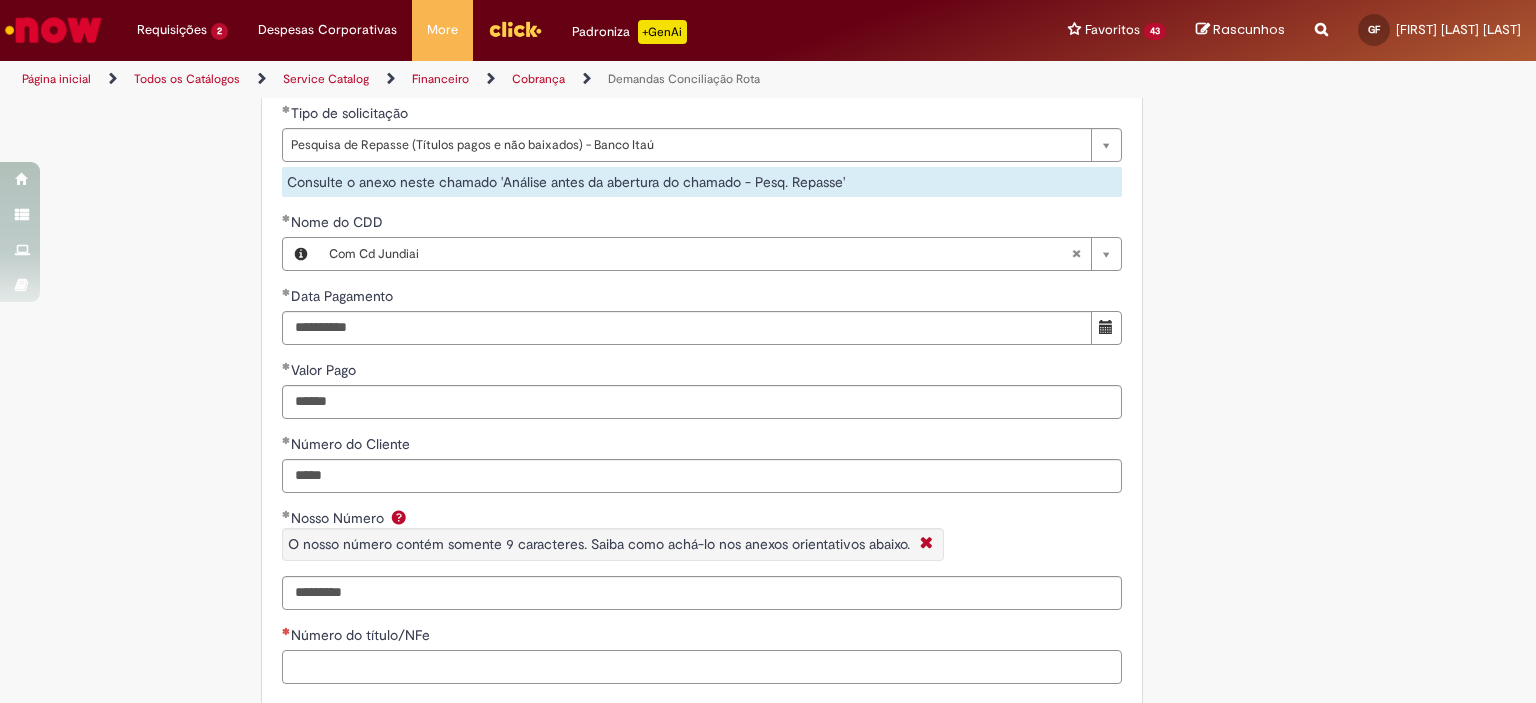 scroll, scrollTop: 1300, scrollLeft: 0, axis: vertical 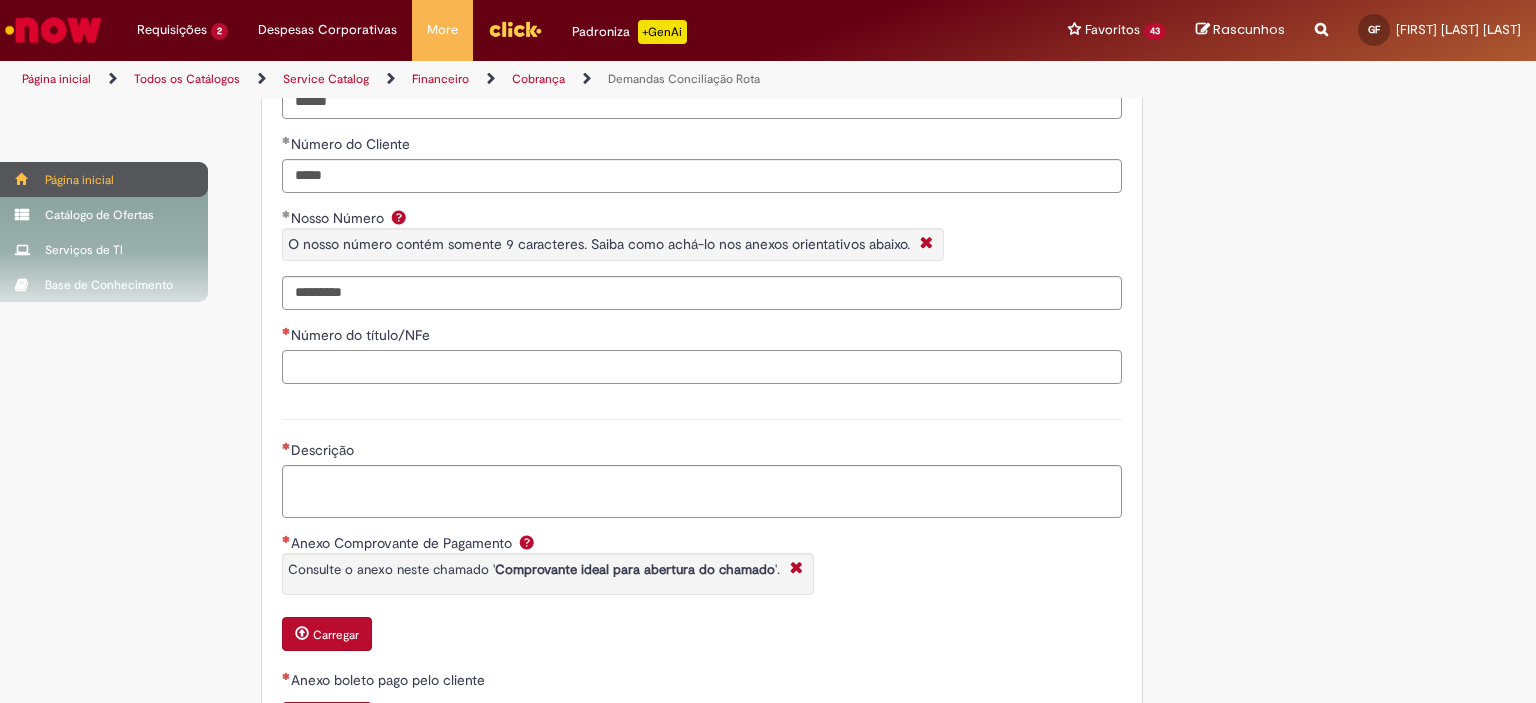 paste on "******" 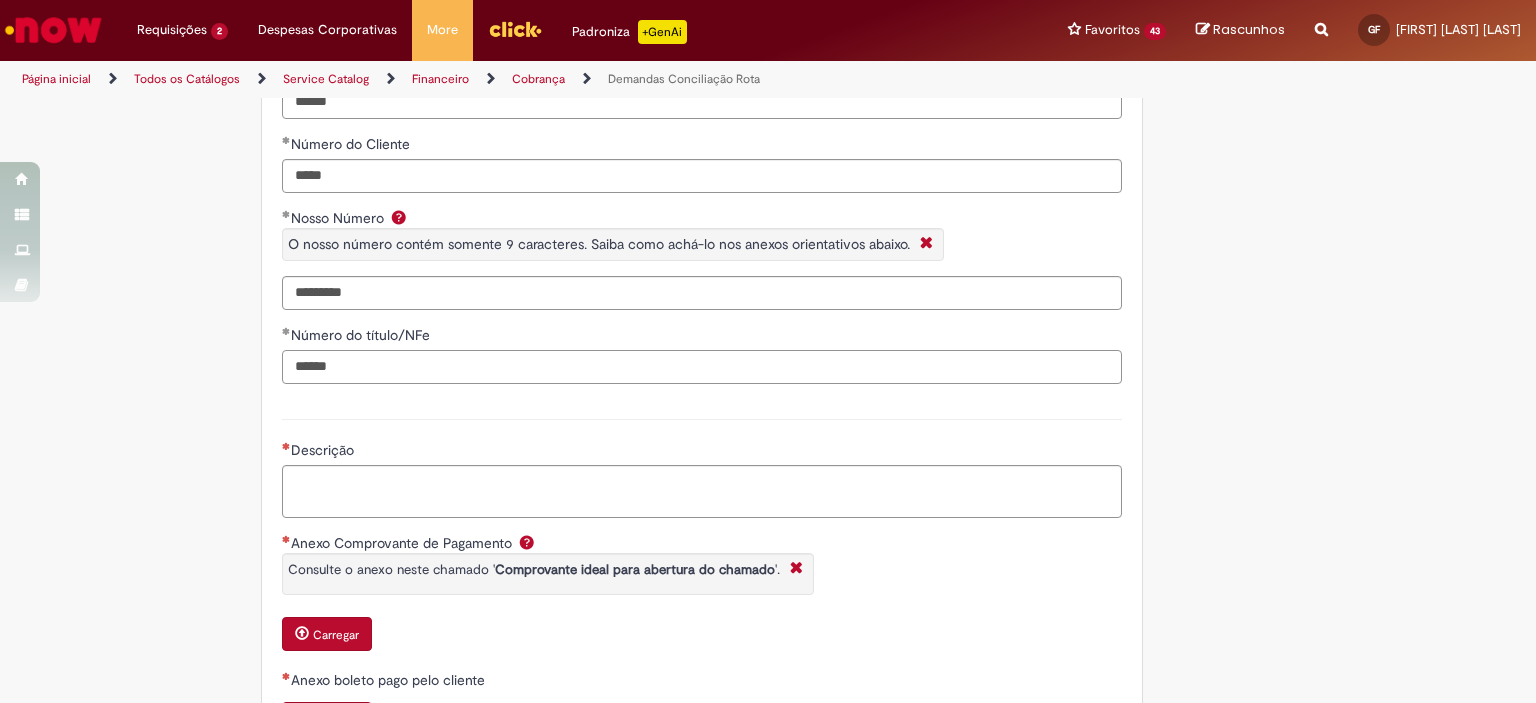 type on "******" 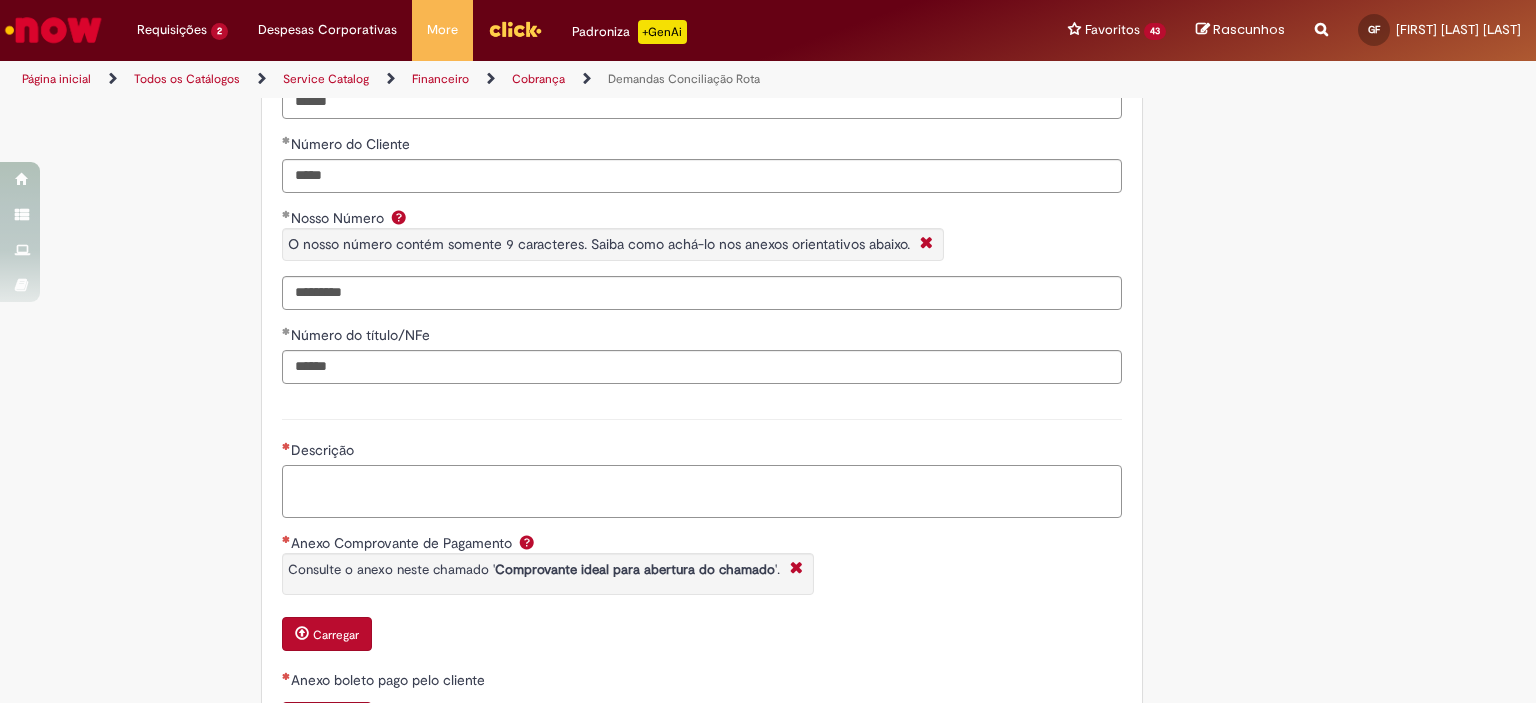 click on "Descrição" at bounding box center (702, 492) 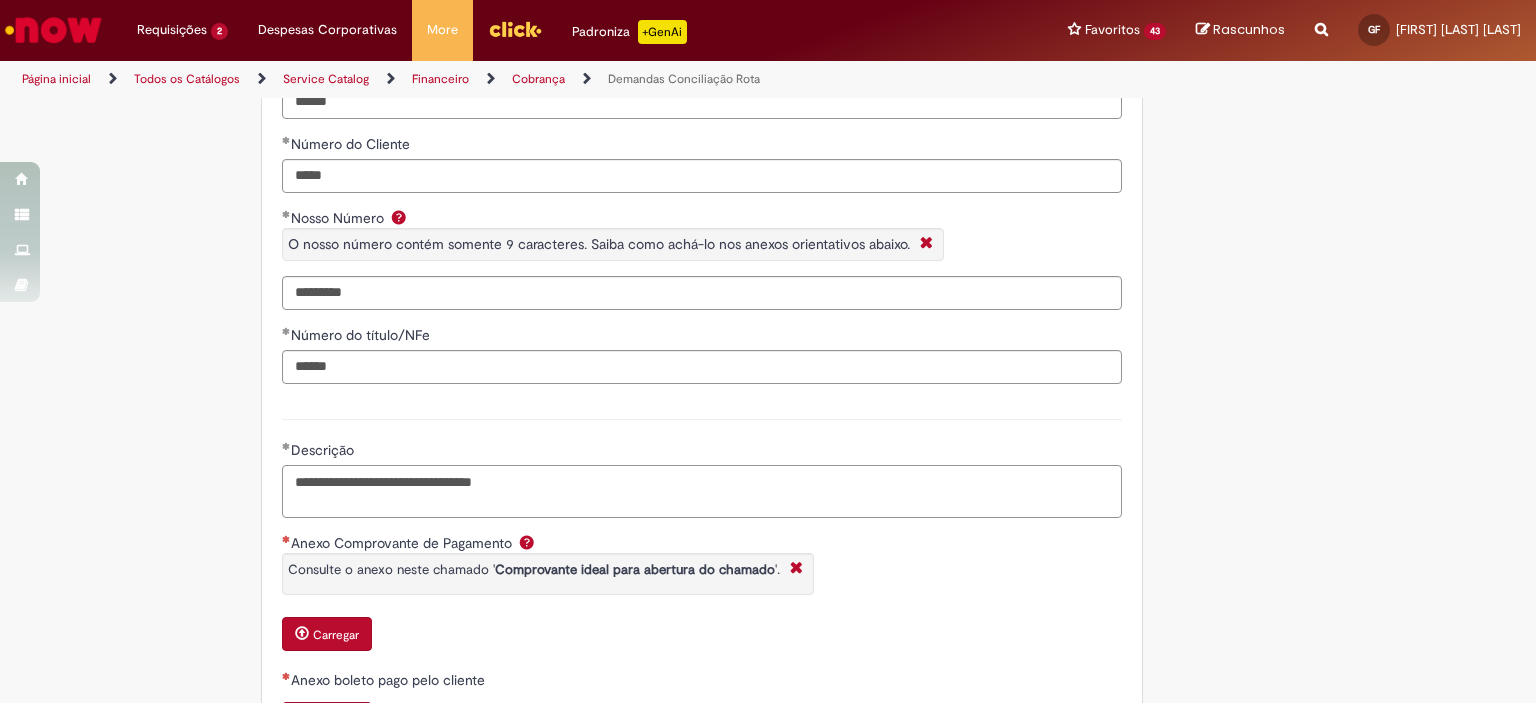 paste on "*******" 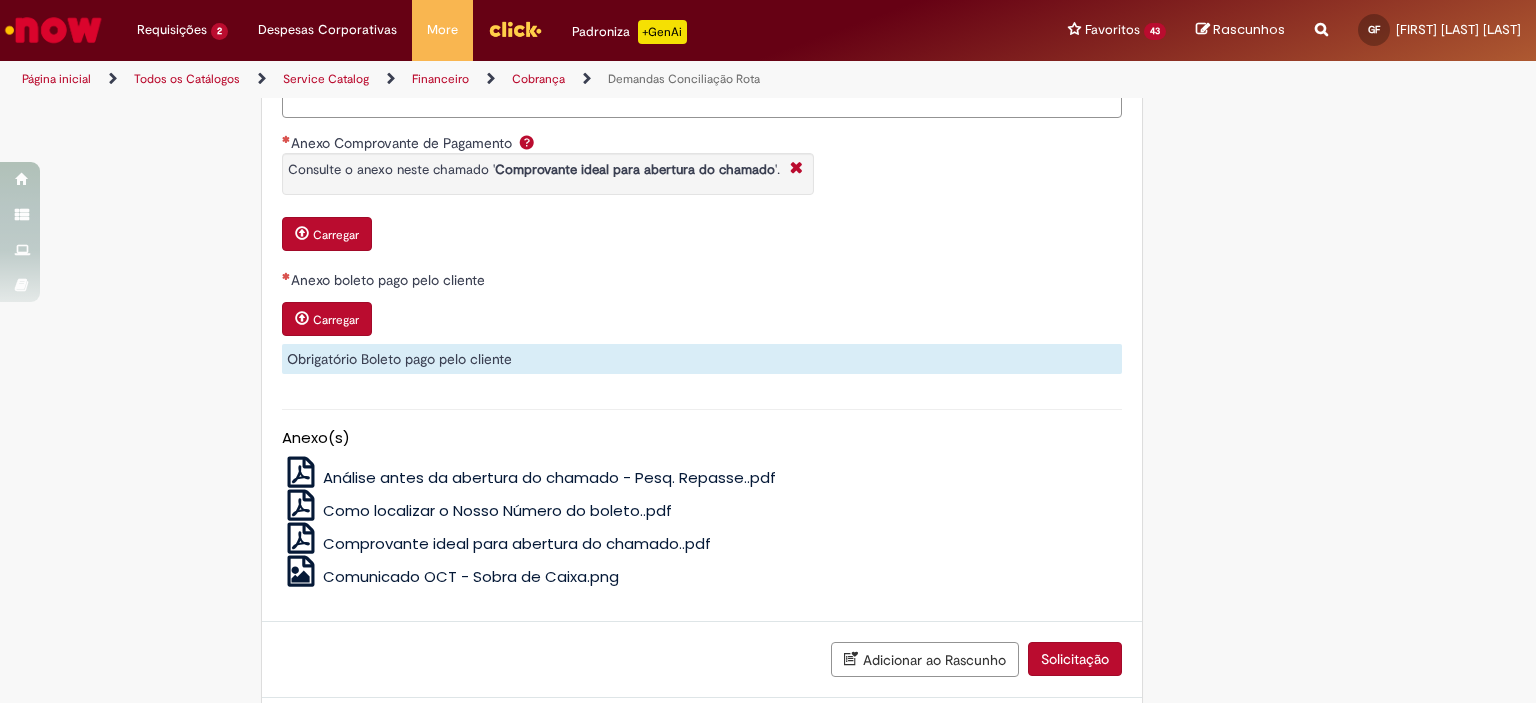 scroll, scrollTop: 1800, scrollLeft: 0, axis: vertical 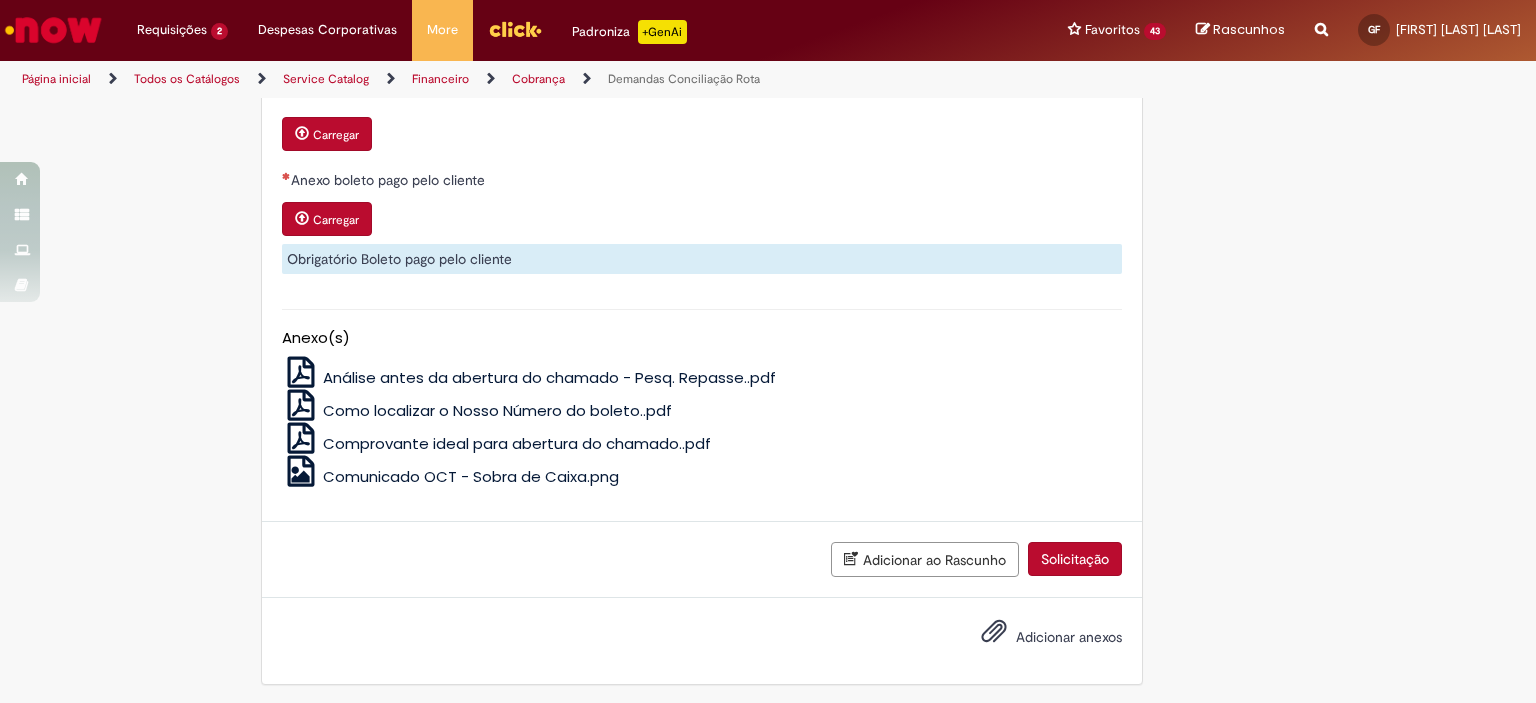 type on "**********" 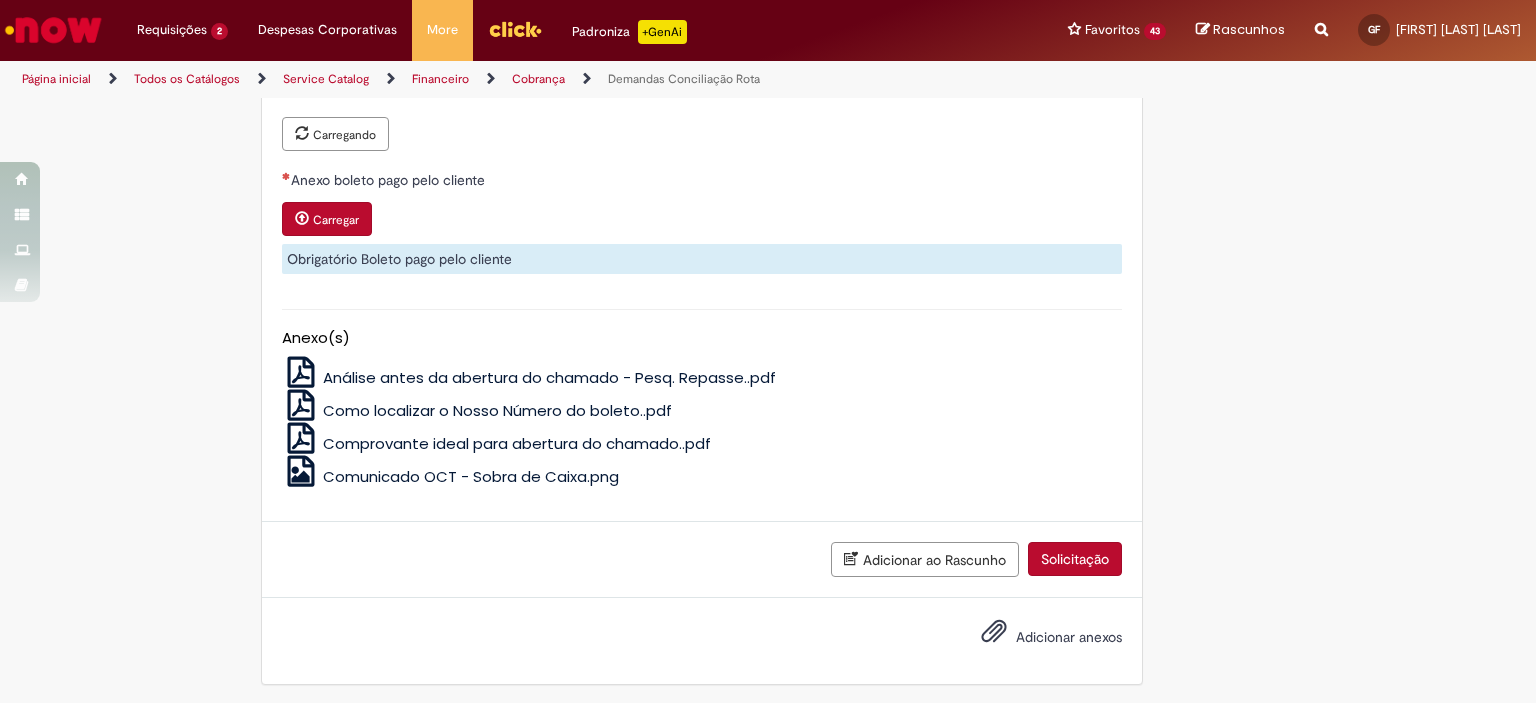 click on "Anexo boleto pago pelo cliente
Carregar
Obrigatório Boleto pago pelo cliente" at bounding box center (702, 222) 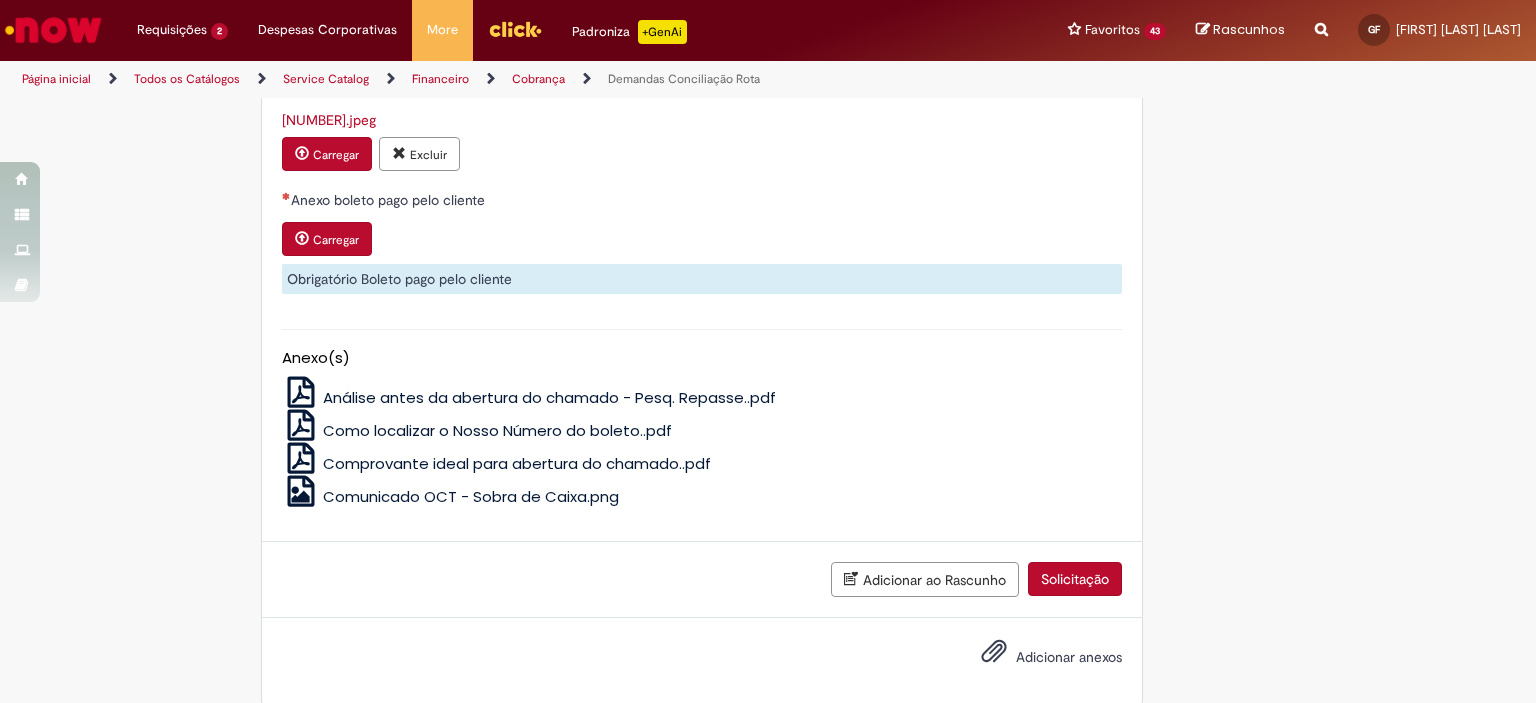 click on "Carregar" at bounding box center (336, 240) 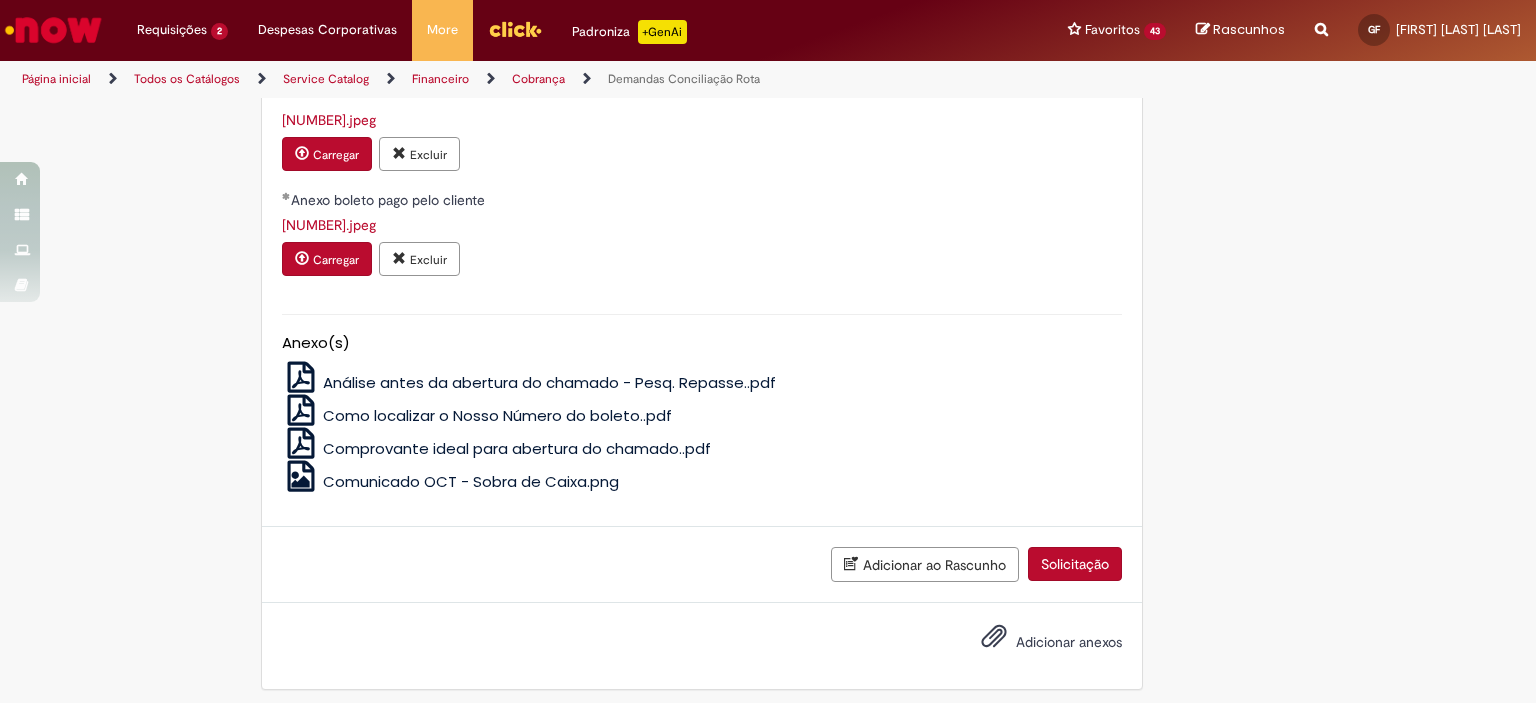 scroll, scrollTop: 1824, scrollLeft: 0, axis: vertical 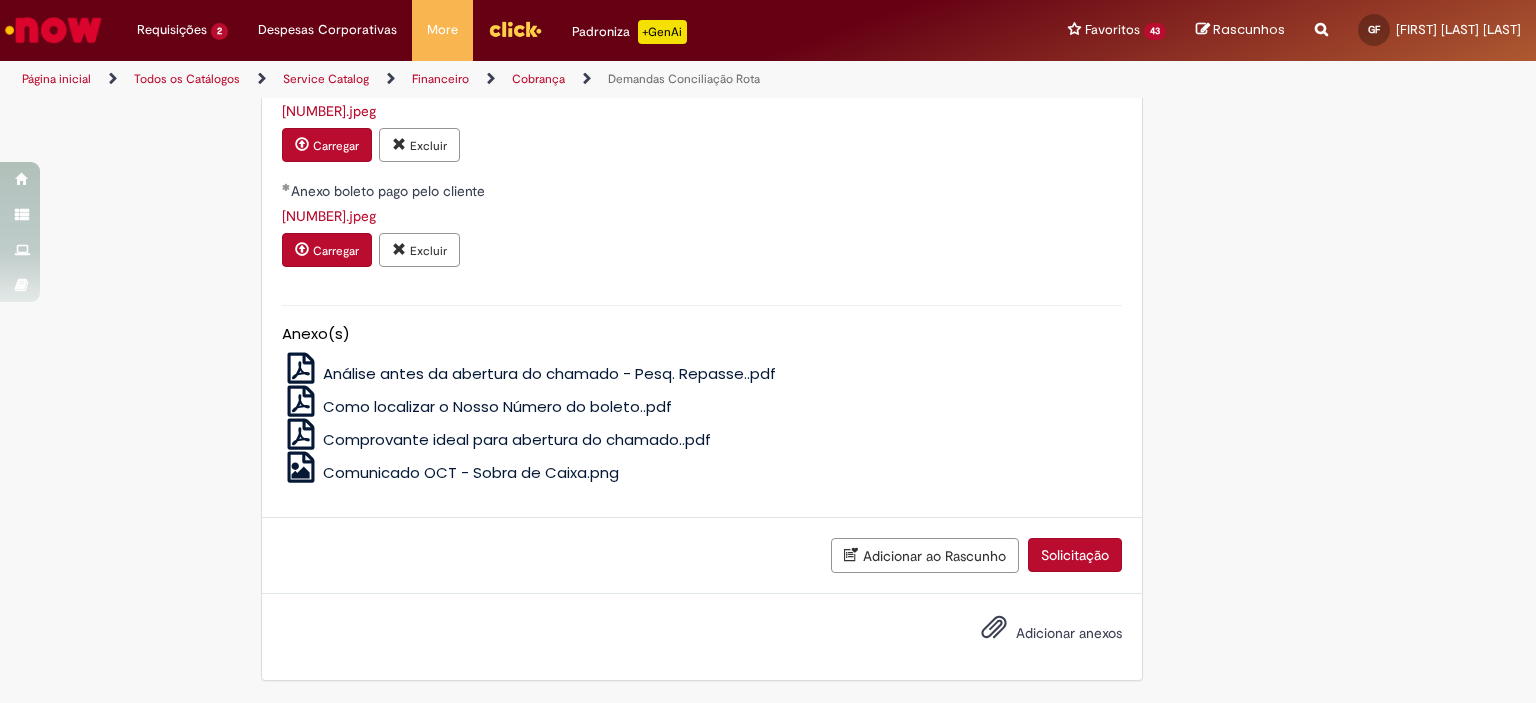 click on "Solicitação" at bounding box center (1075, 555) 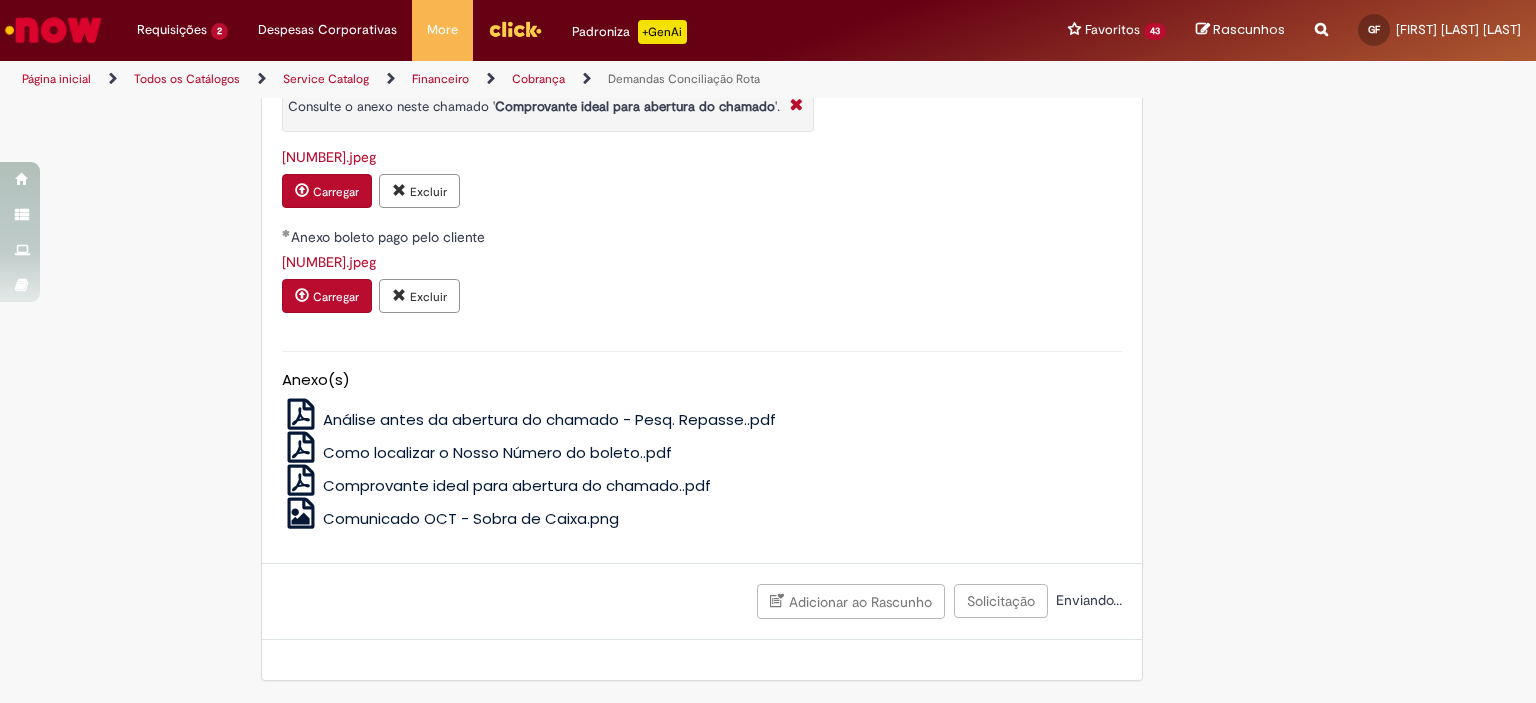 scroll, scrollTop: 1778, scrollLeft: 0, axis: vertical 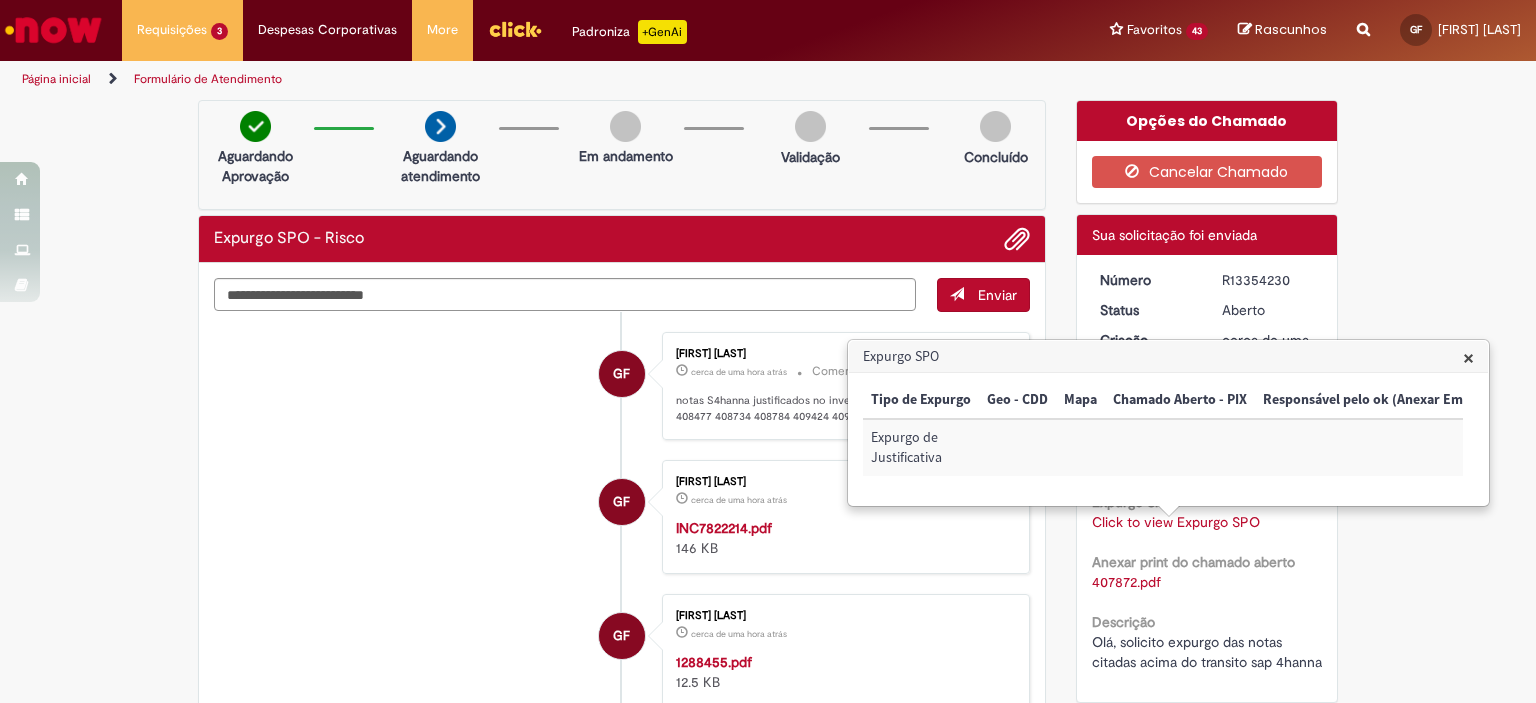 click on "GF
[FIRST] [LAST]
cerca de uma hora atrás cerca de uma hora atrás
INC7822214.pdf  146 KB" at bounding box center [622, 517] 